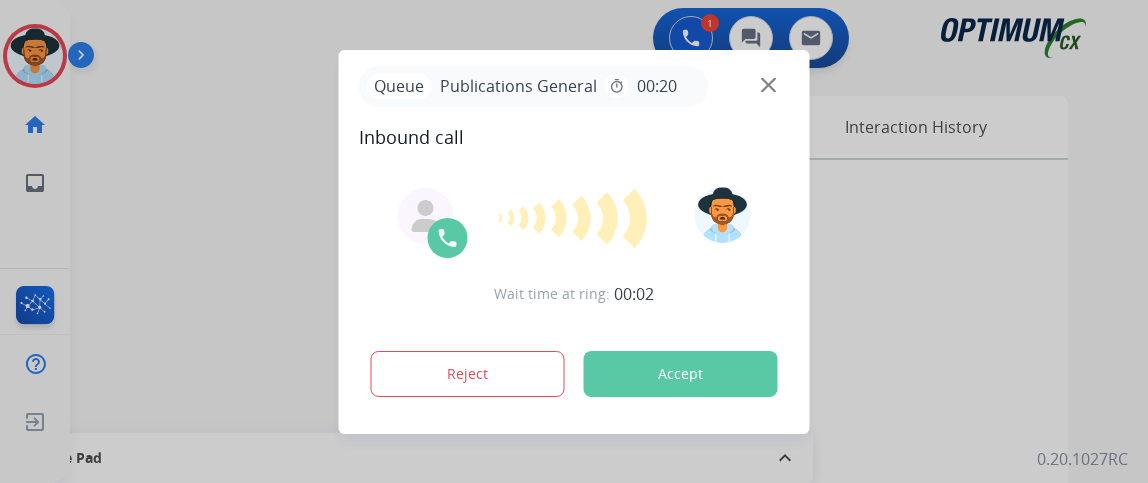 scroll, scrollTop: 0, scrollLeft: 0, axis: both 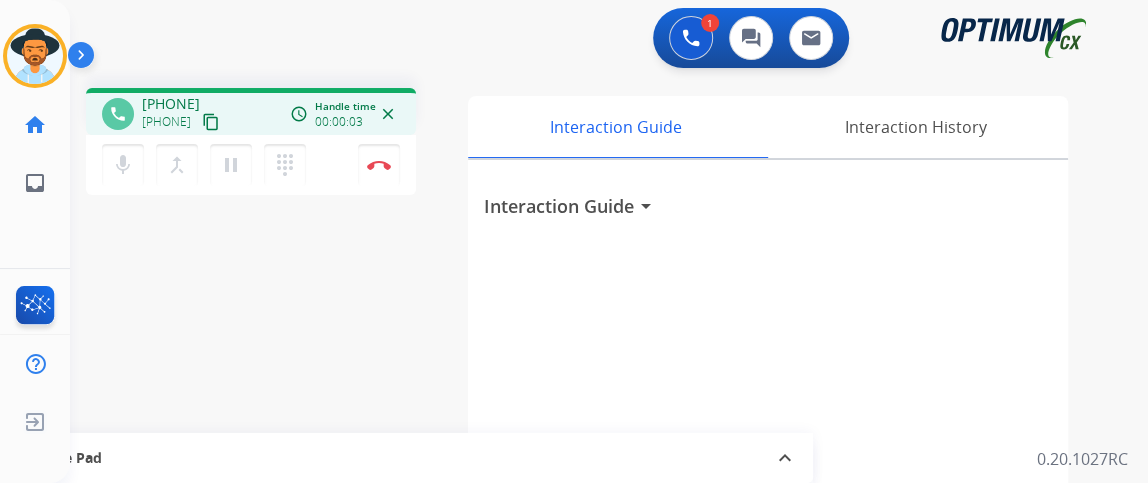 click on "content_copy" at bounding box center [211, 122] 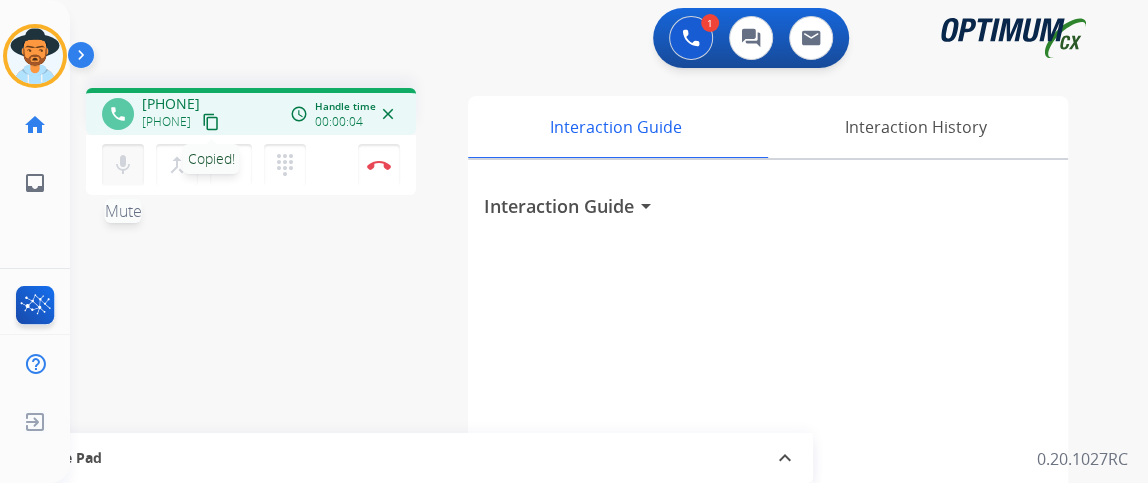 click on "mic" at bounding box center (123, 165) 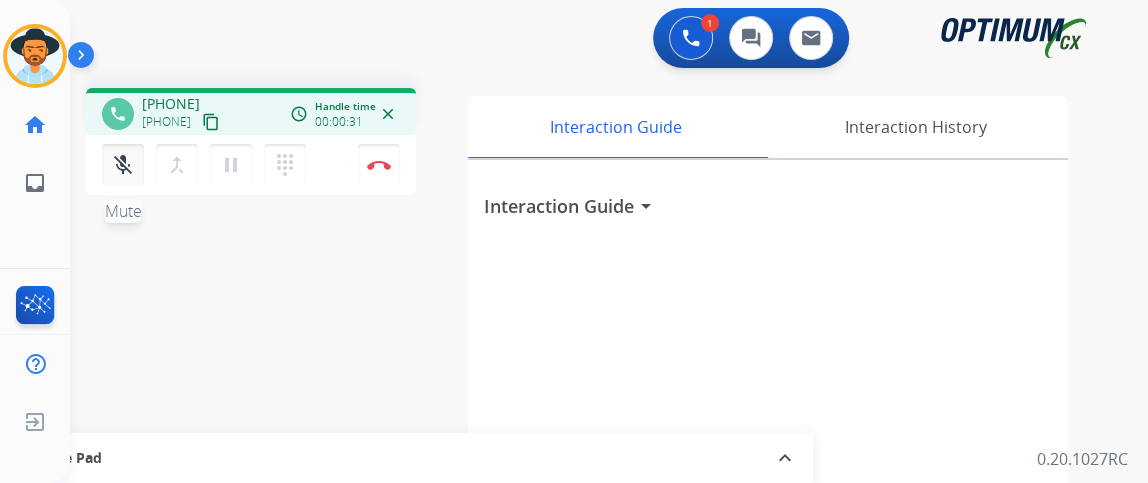 click on "mic_off Mute merge_type Bridge pause Hold dialpad Dialpad" at bounding box center (210, 165) 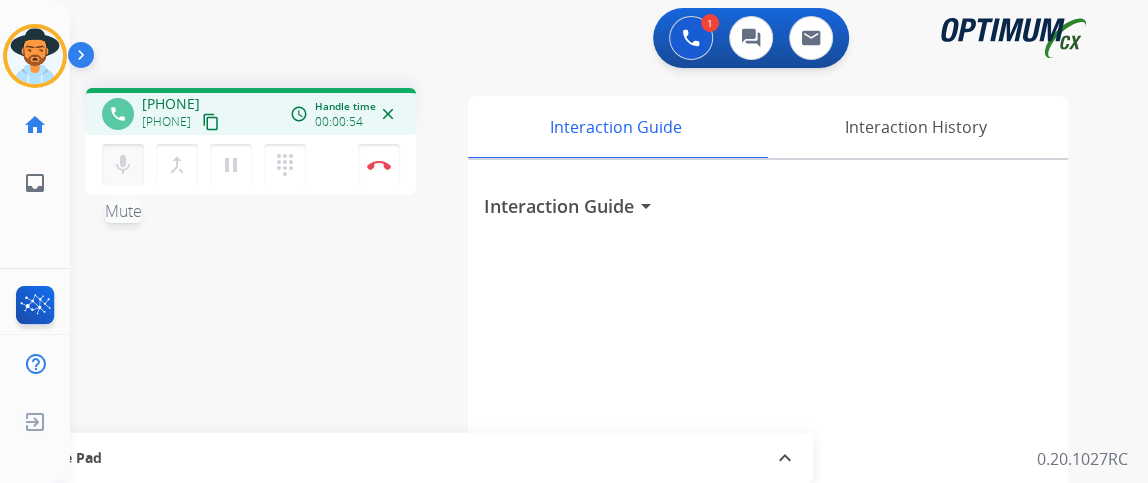 click on "mic Mute" at bounding box center [123, 165] 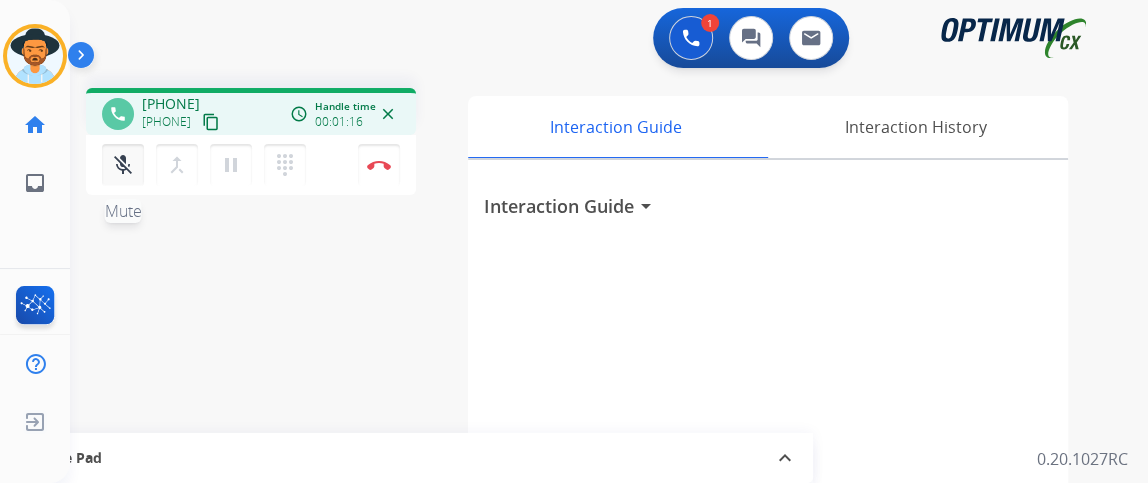 click on "mic_off Mute" at bounding box center [123, 165] 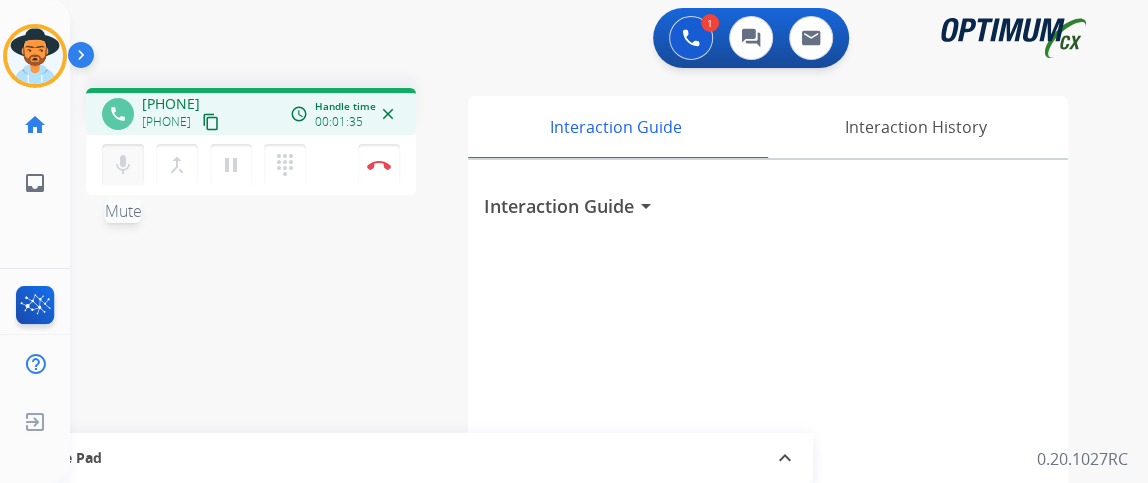 click on "mic" at bounding box center (123, 165) 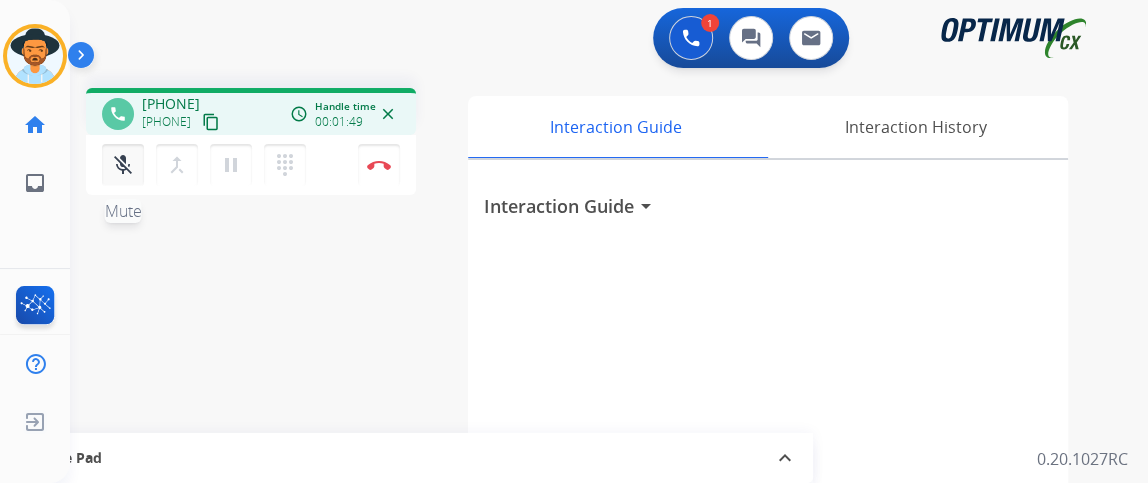 click on "mic_off" at bounding box center [123, 165] 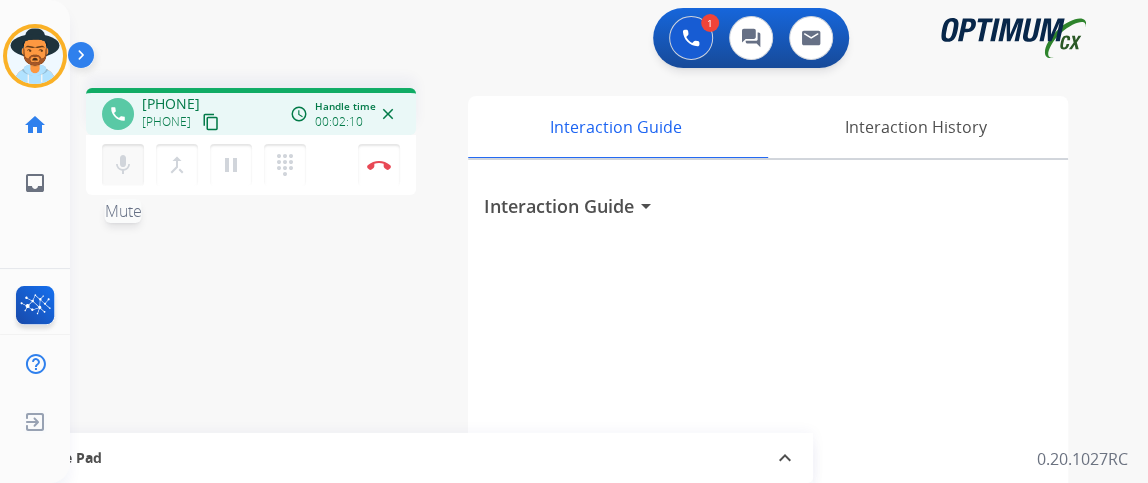 click on "mic" at bounding box center [123, 165] 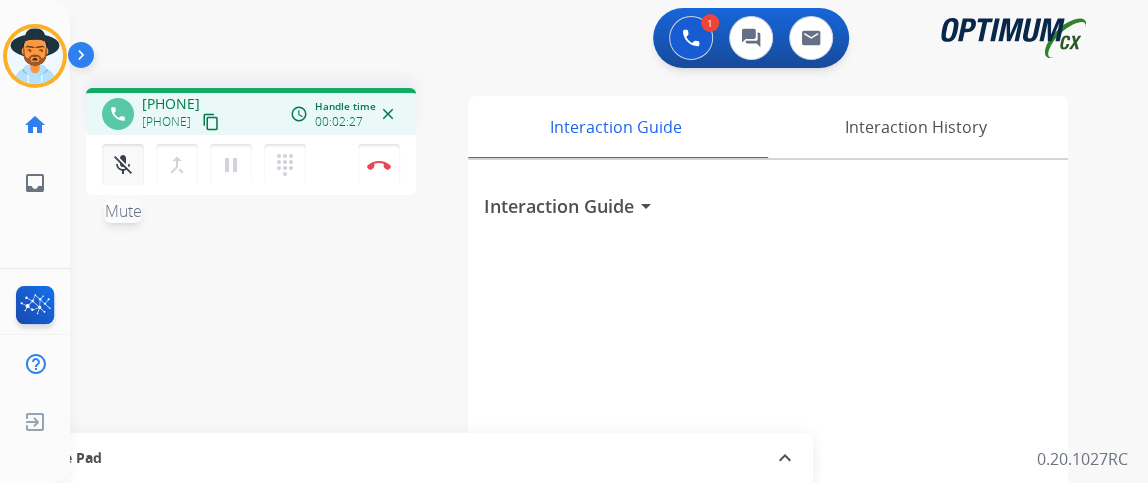 click on "mic_off" at bounding box center [123, 165] 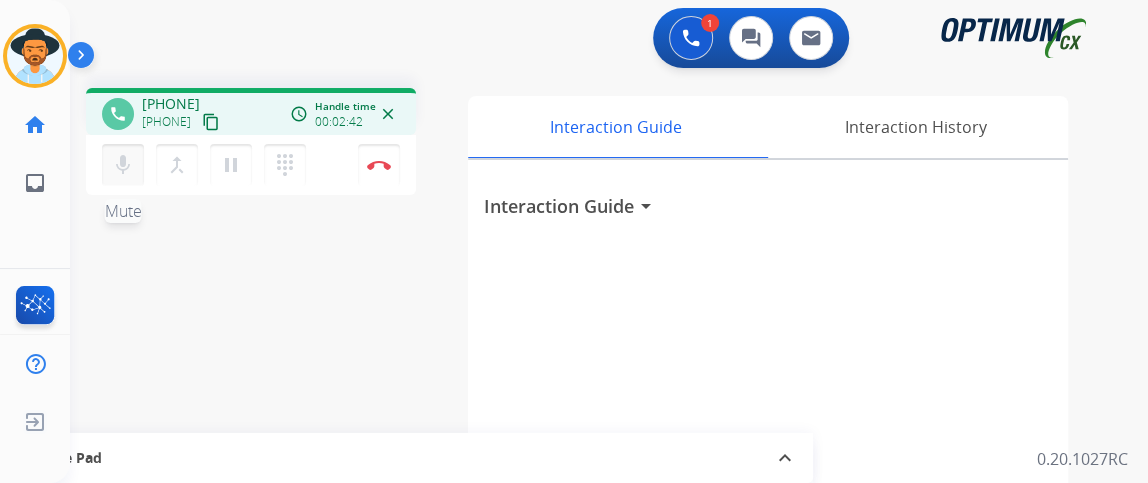 click on "mic" at bounding box center (123, 165) 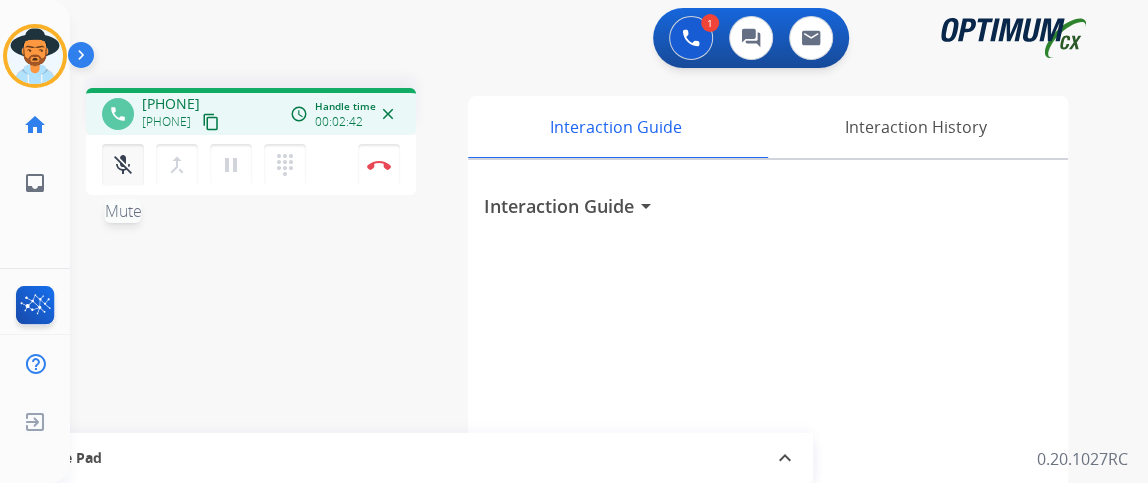 click on "mic_off" at bounding box center [123, 165] 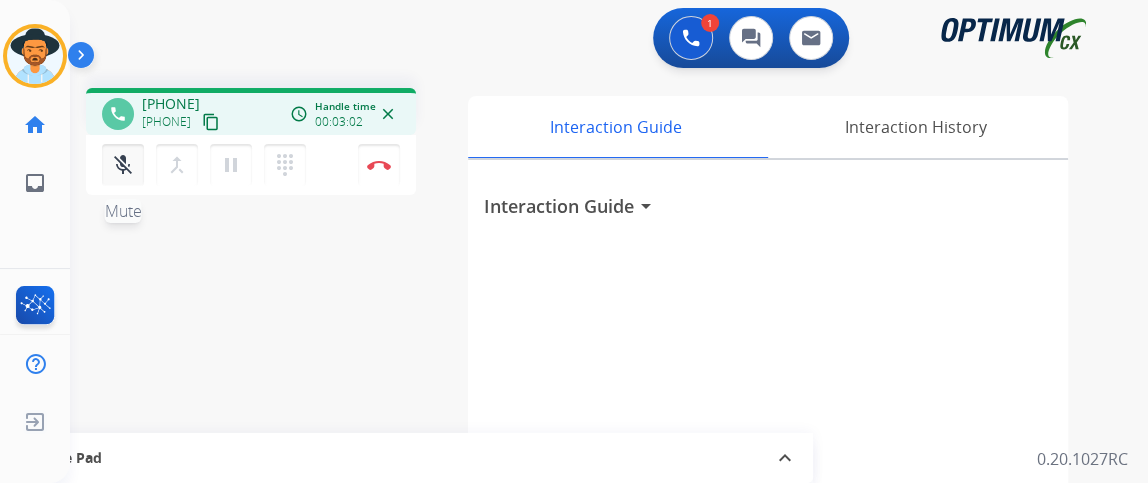 click on "mic_off Mute" at bounding box center (123, 165) 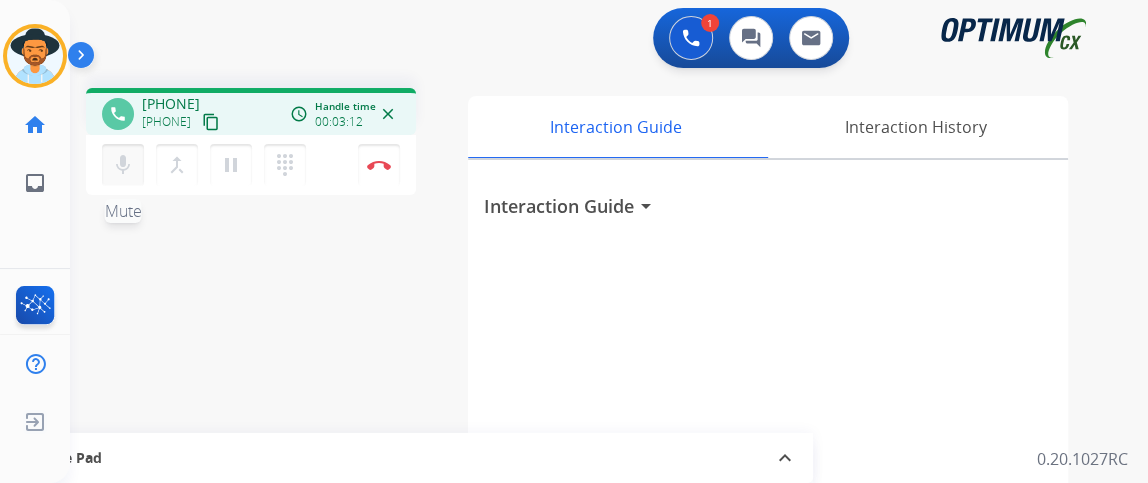 click on "mic Mute" at bounding box center (123, 165) 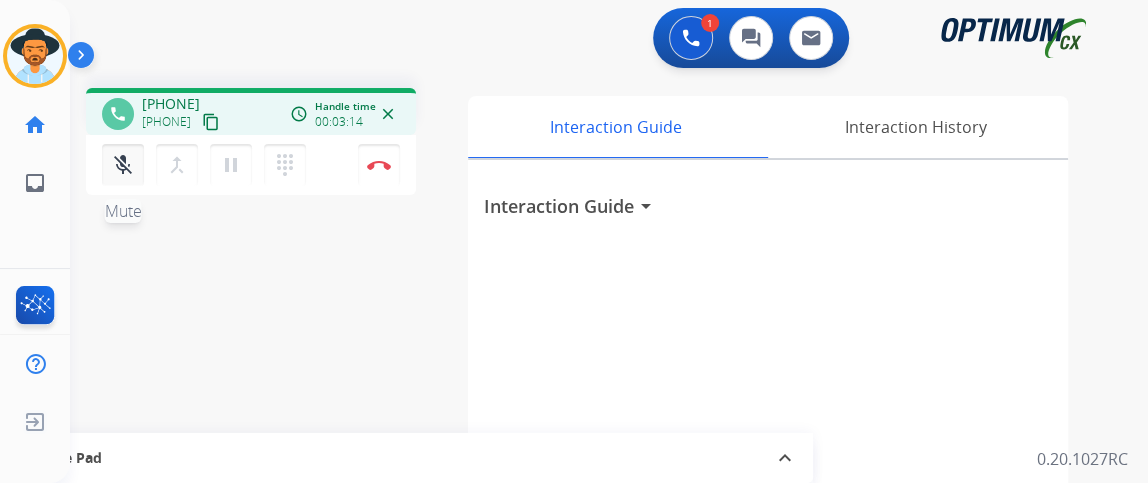 click on "mic_off Mute" at bounding box center [123, 165] 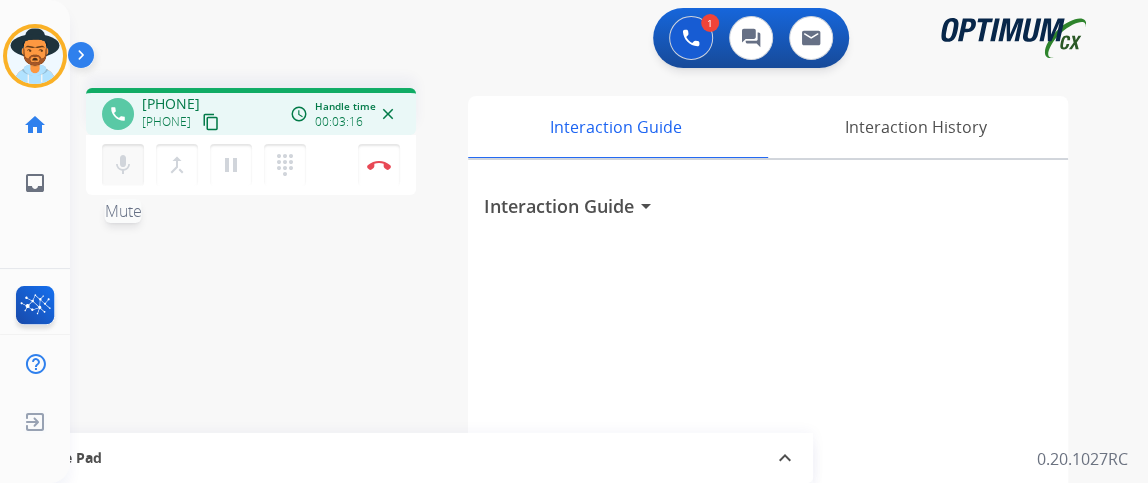 click on "mic Mute" at bounding box center [123, 165] 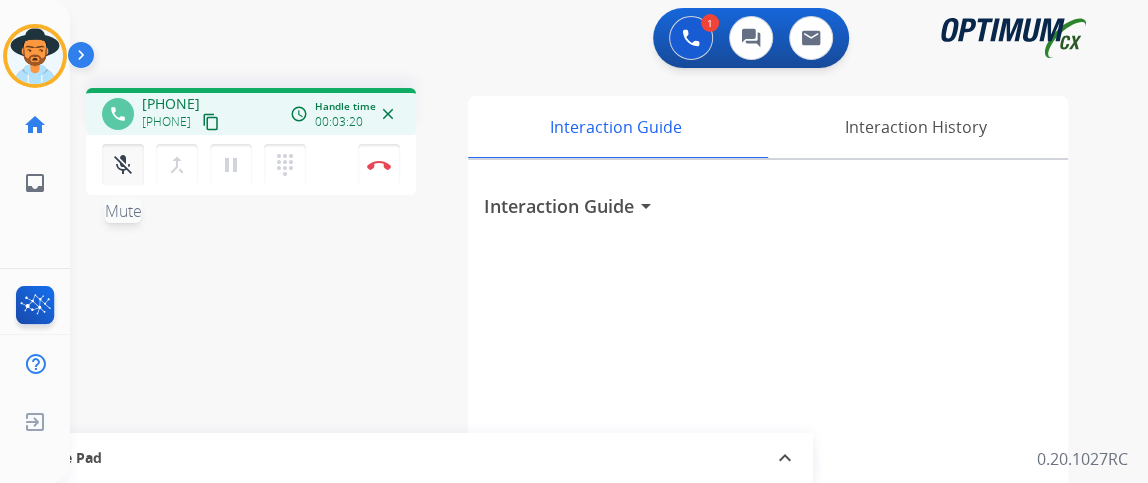 click on "mic_off" at bounding box center [123, 165] 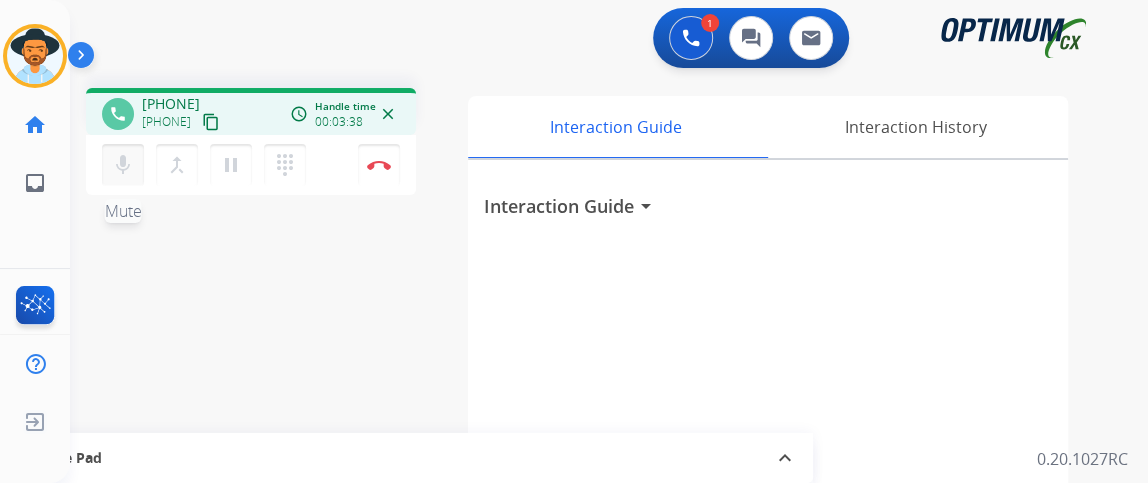 click on "mic" at bounding box center (123, 165) 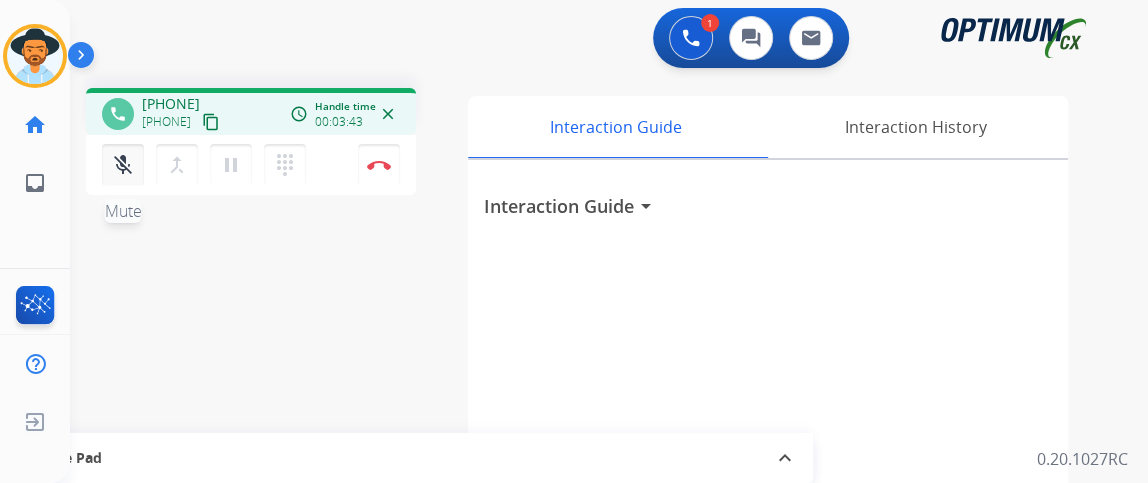 click on "mic_off Mute" at bounding box center [123, 165] 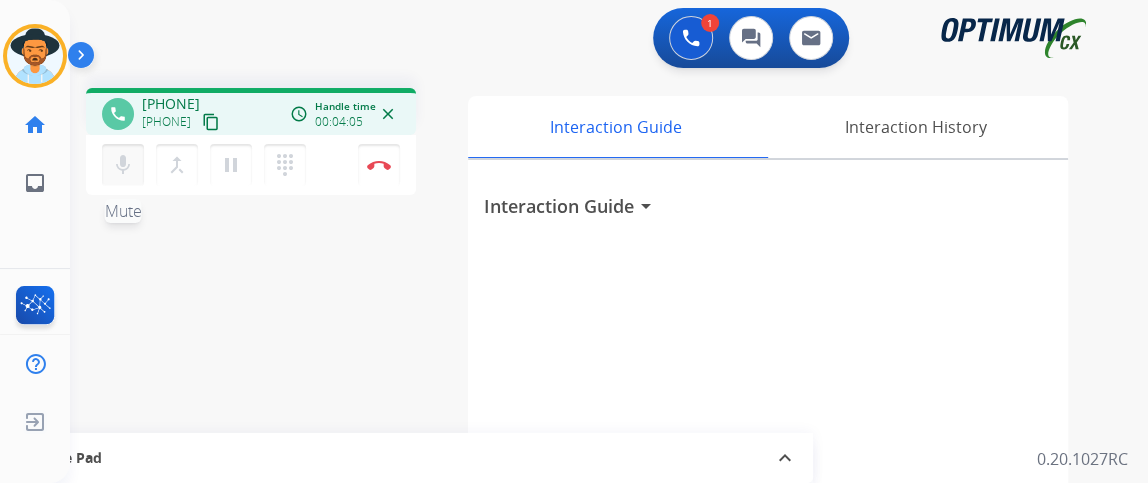 click on "mic" at bounding box center (123, 165) 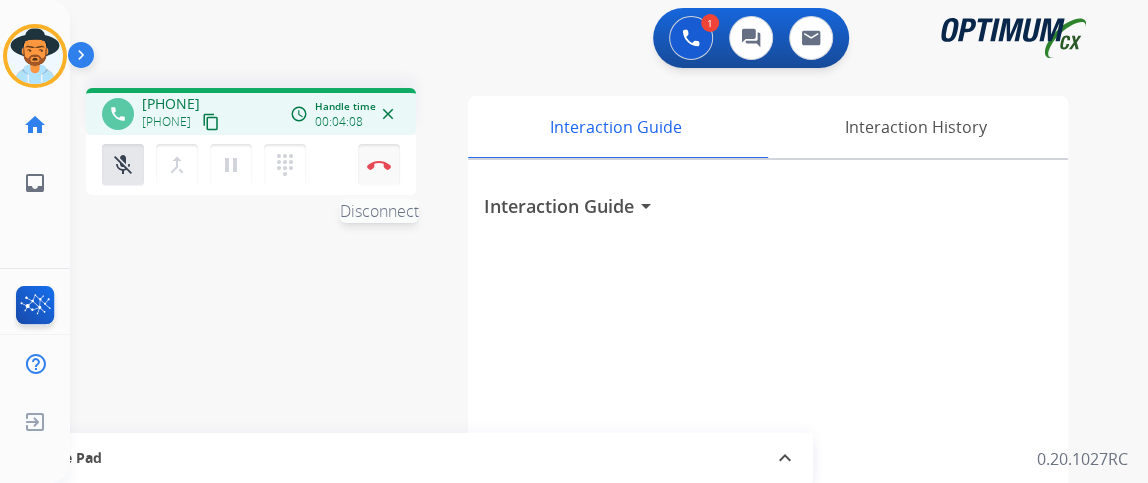 click at bounding box center [379, 165] 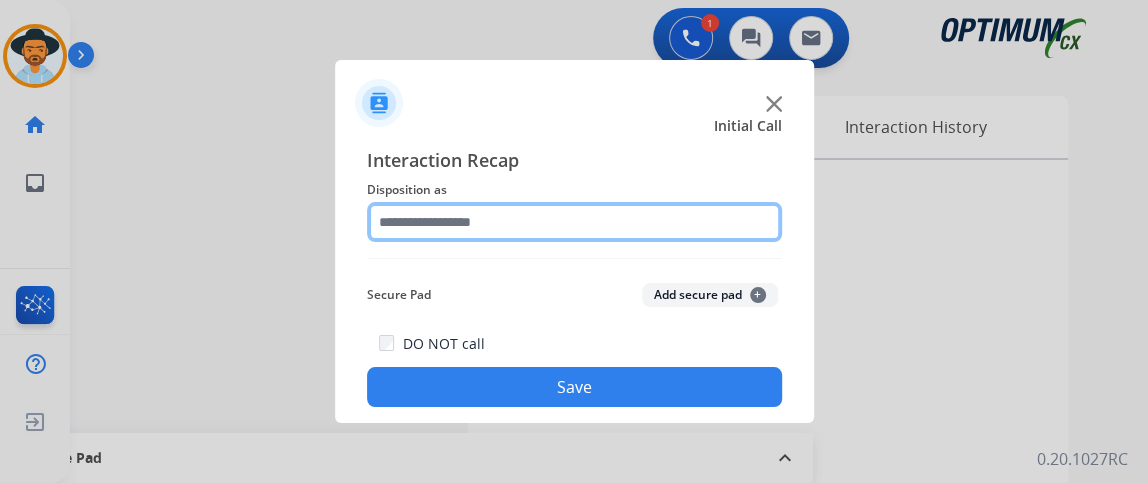 click 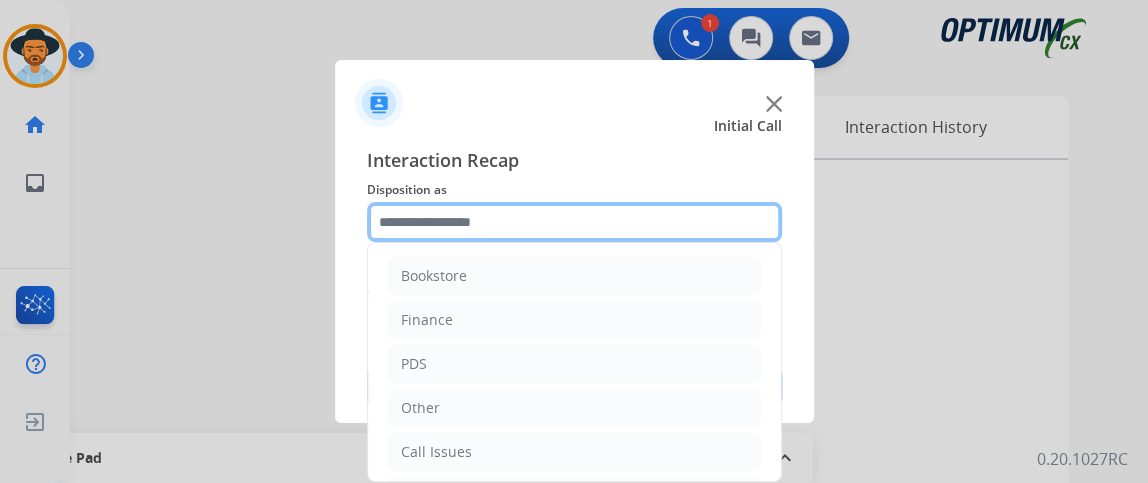 scroll, scrollTop: 131, scrollLeft: 0, axis: vertical 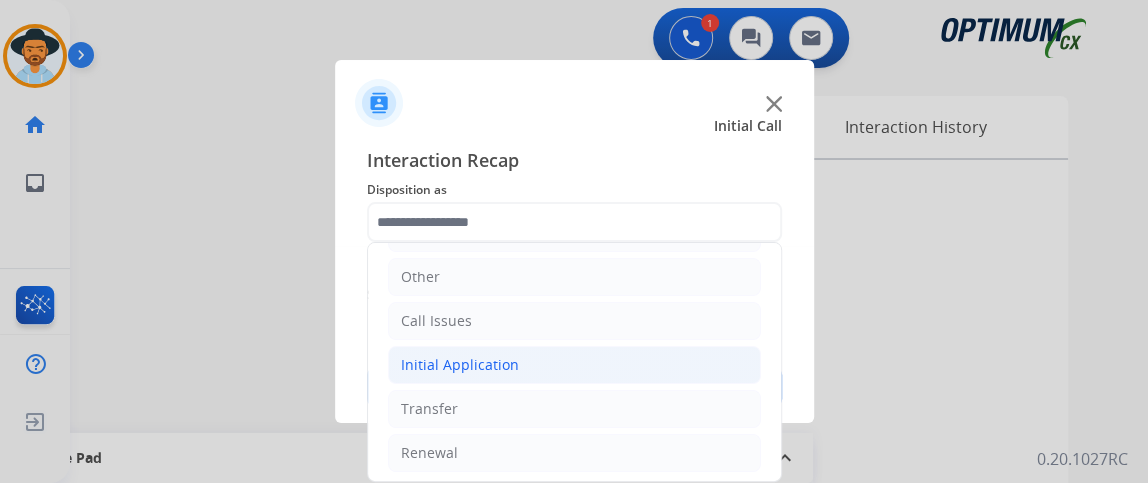 click on "Initial Application" 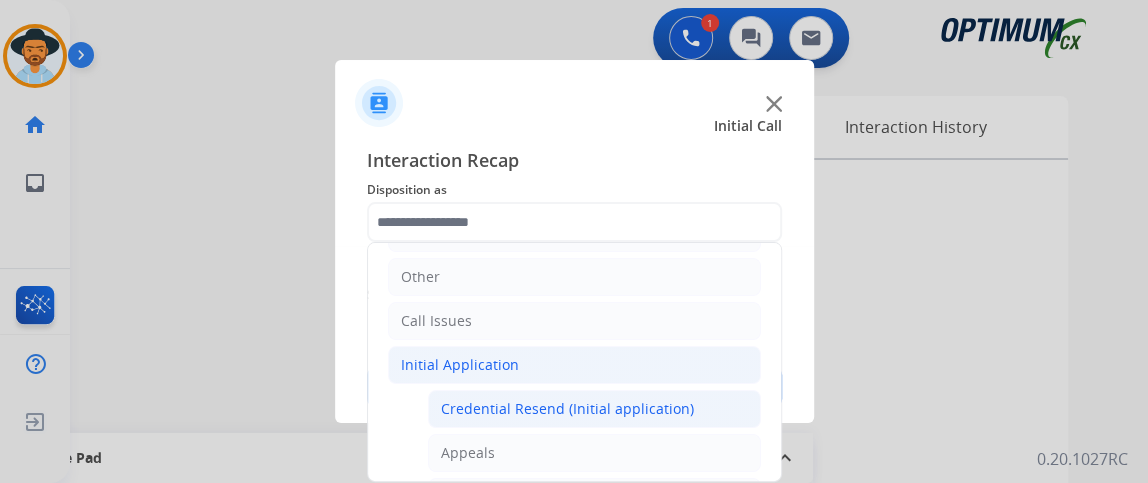 click on "Credential Resend (Initial application)" 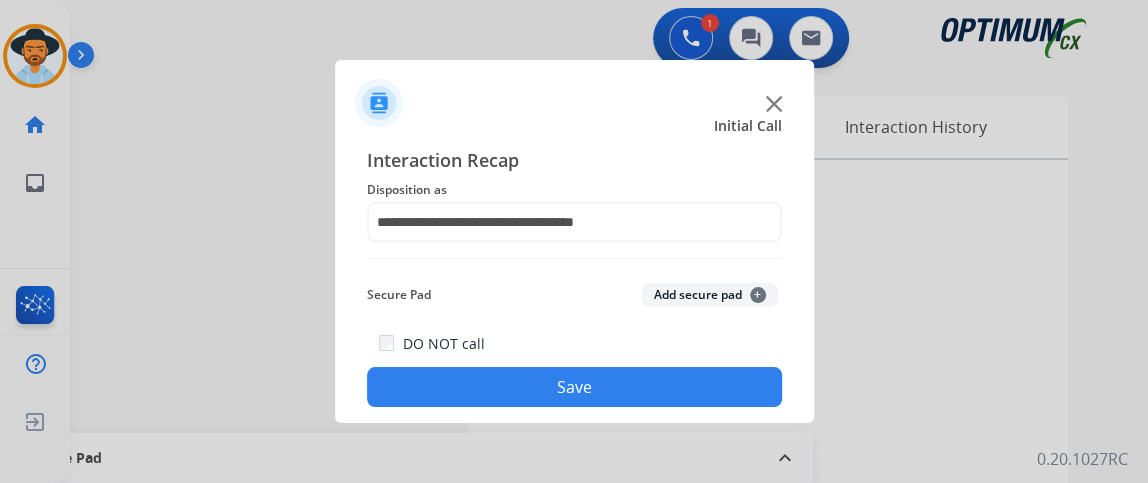 click on "Save" 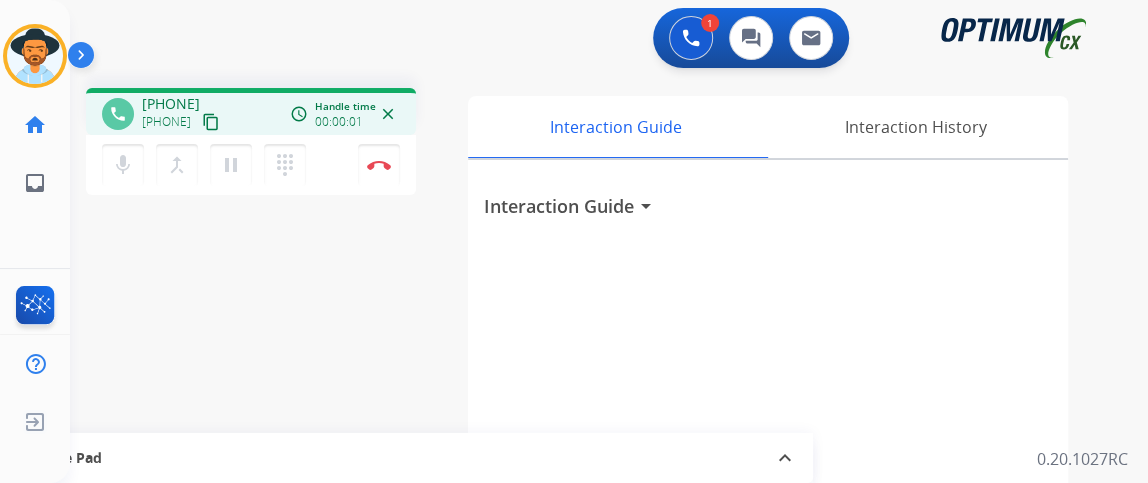 click on "content_copy" at bounding box center [211, 122] 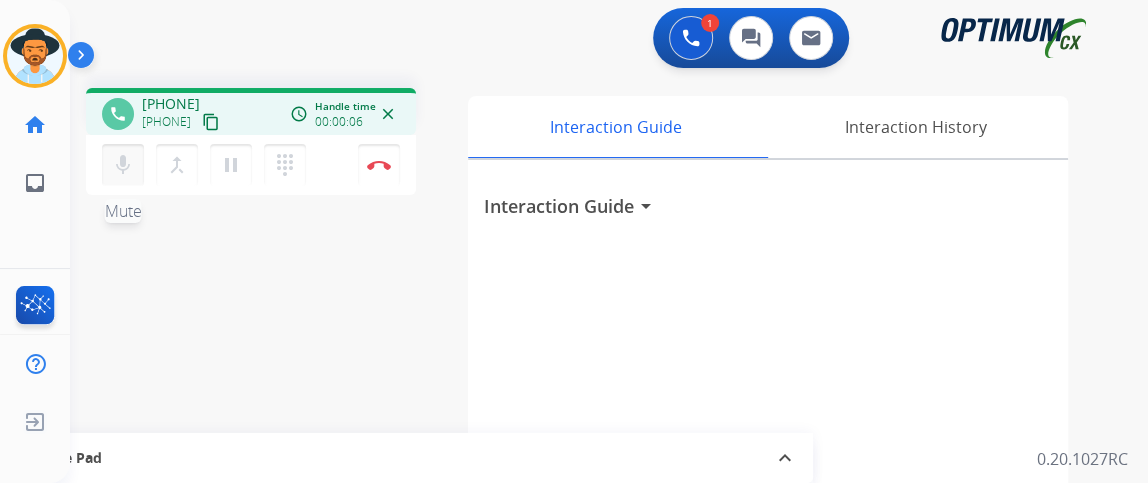 click on "mic" at bounding box center (123, 165) 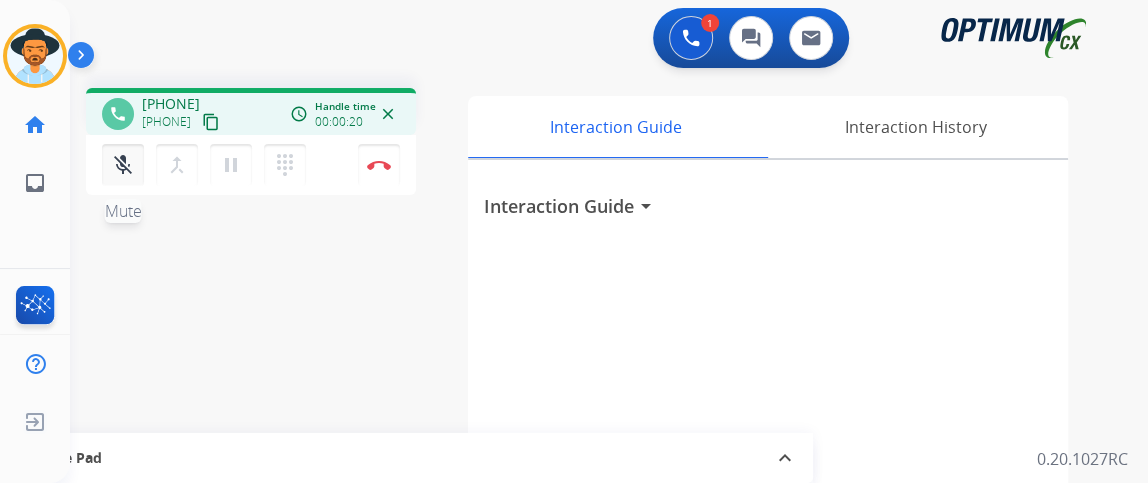 click on "mic_off" at bounding box center [123, 165] 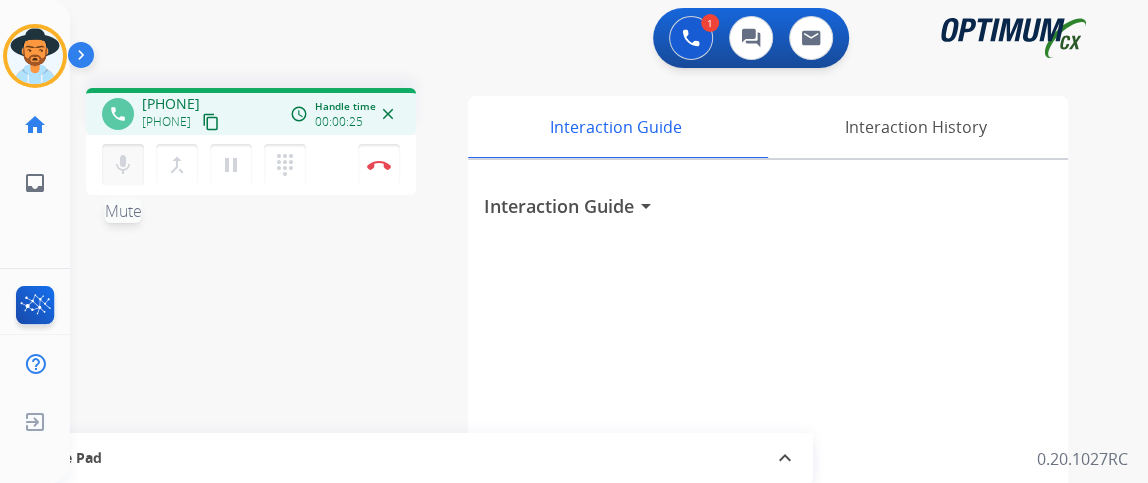 click on "mic" at bounding box center (123, 165) 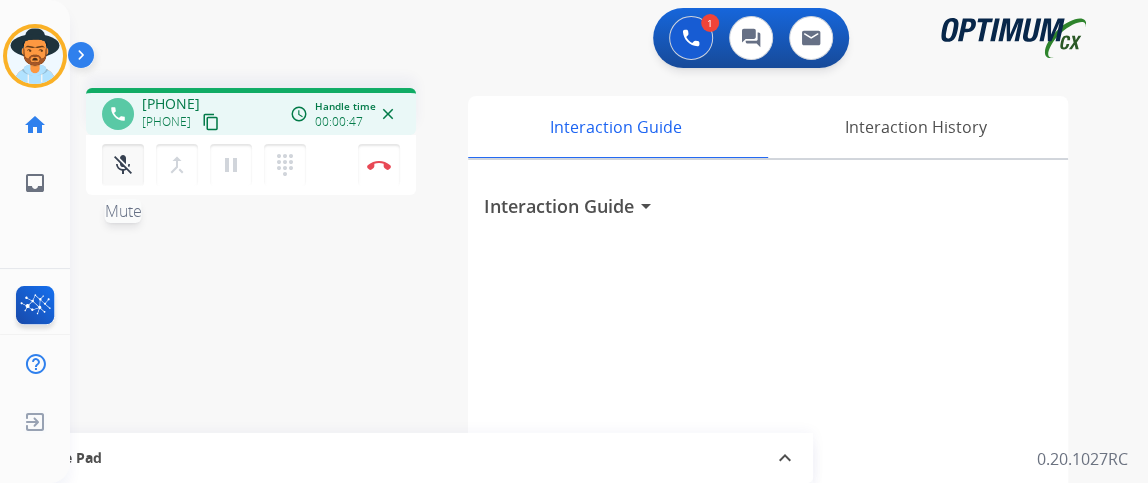 click on "mic_off" at bounding box center (123, 165) 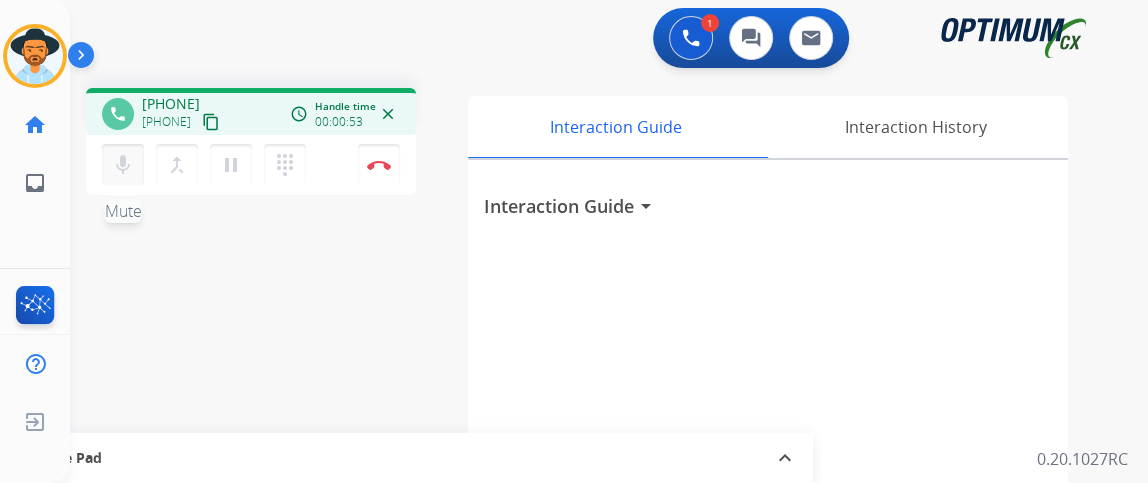 click on "mic Mute" at bounding box center (123, 165) 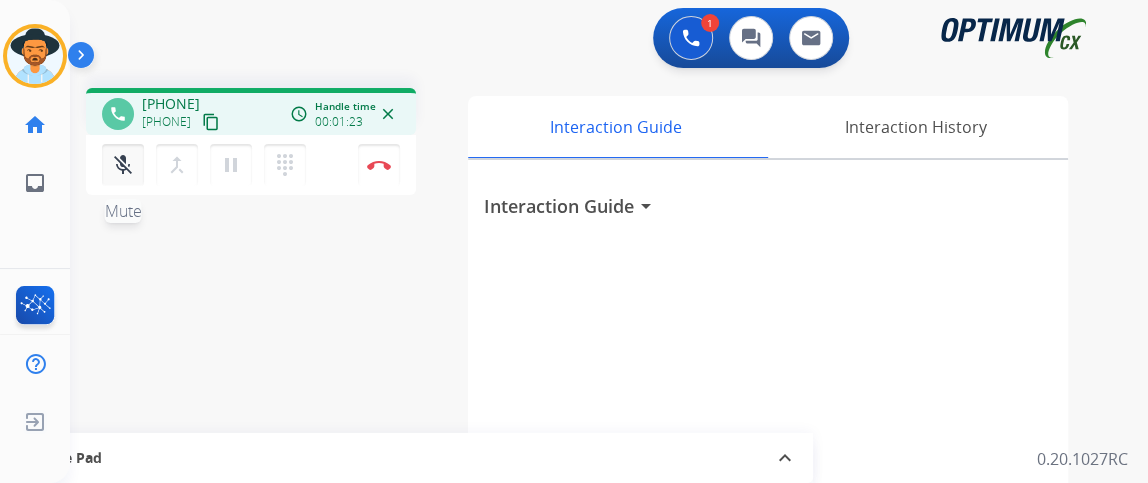 click on "mic_off" at bounding box center (123, 165) 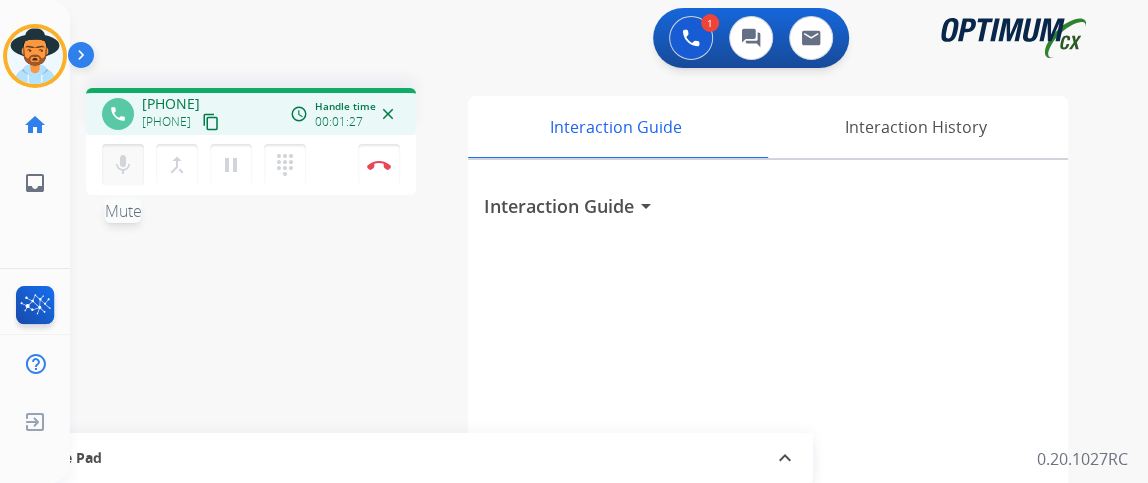 click on "mic" at bounding box center (123, 165) 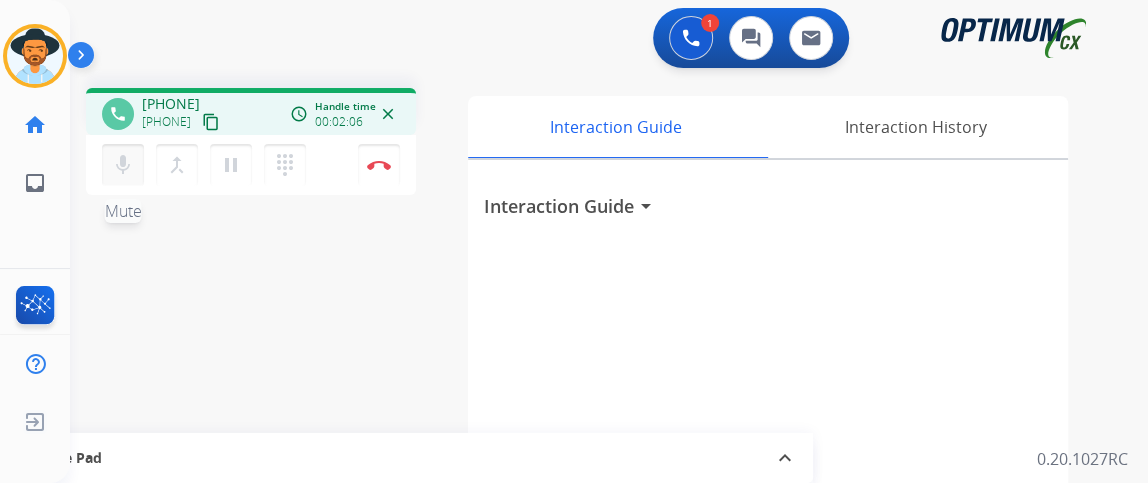click on "mic" at bounding box center [123, 165] 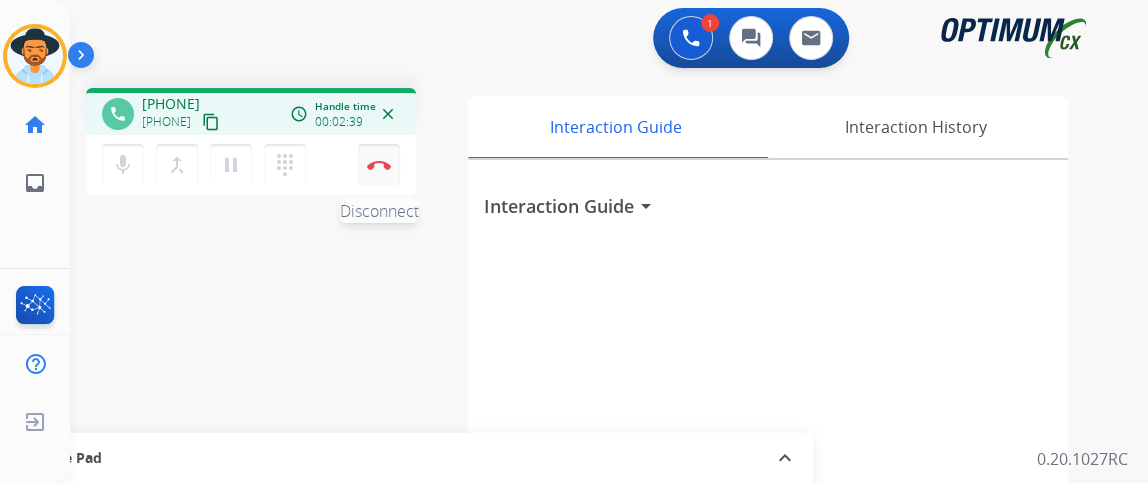 click on "Disconnect" at bounding box center (379, 165) 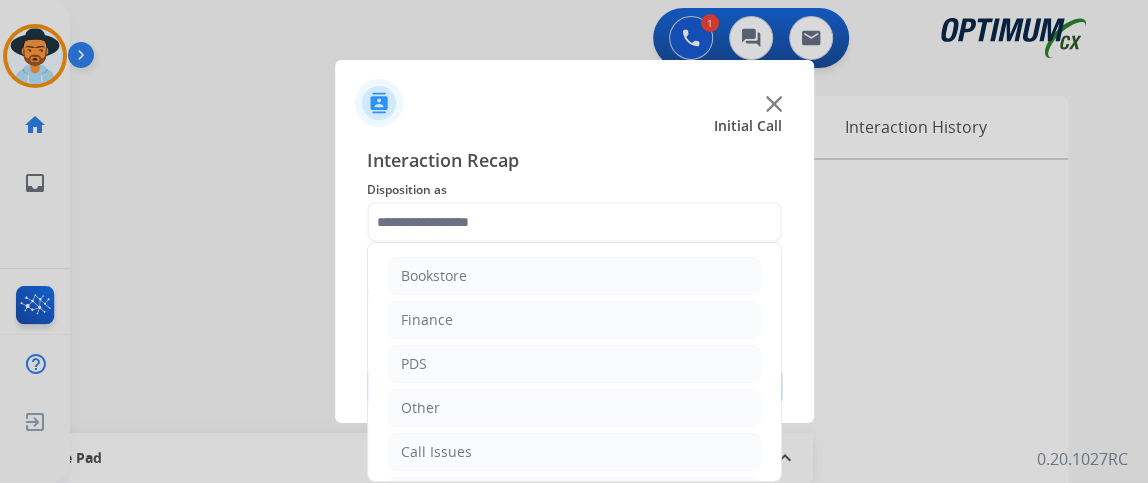 scroll, scrollTop: 131, scrollLeft: 0, axis: vertical 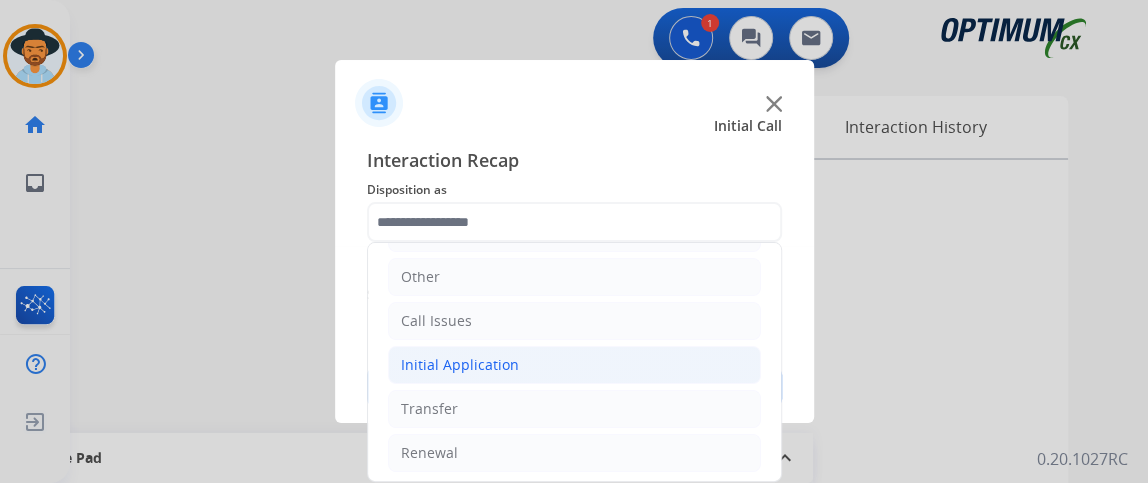 click on "Initial Application" 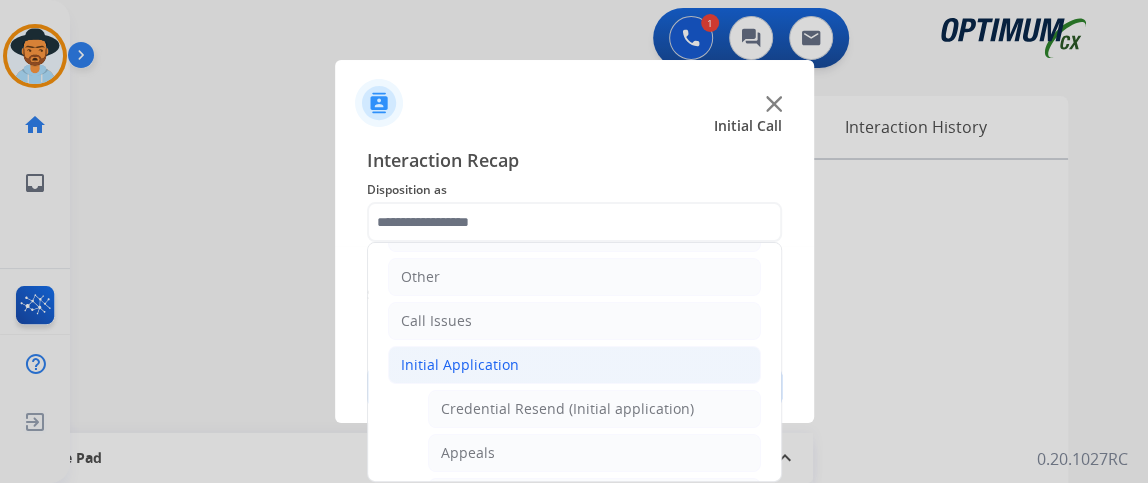 click on "Initial Application" 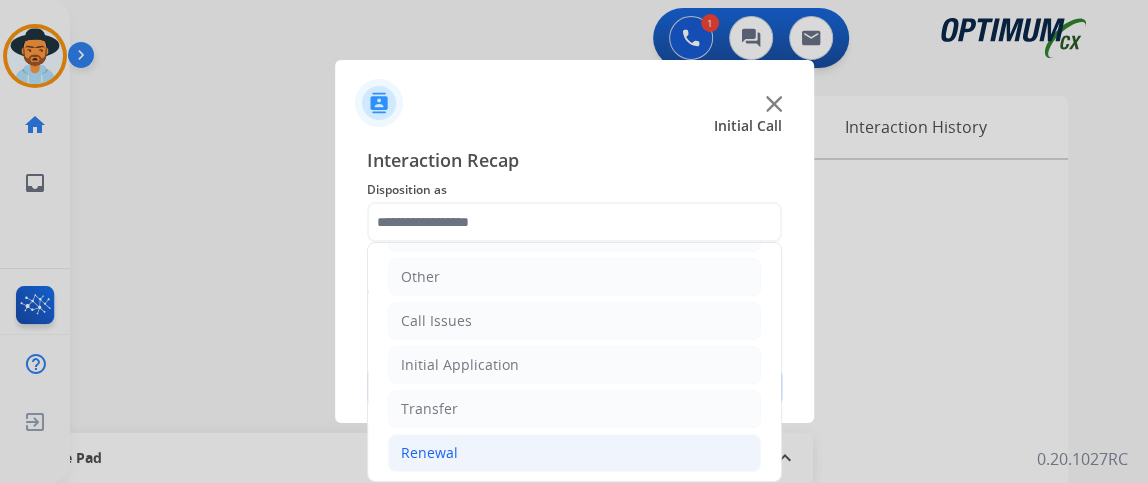 click on "Renewal" 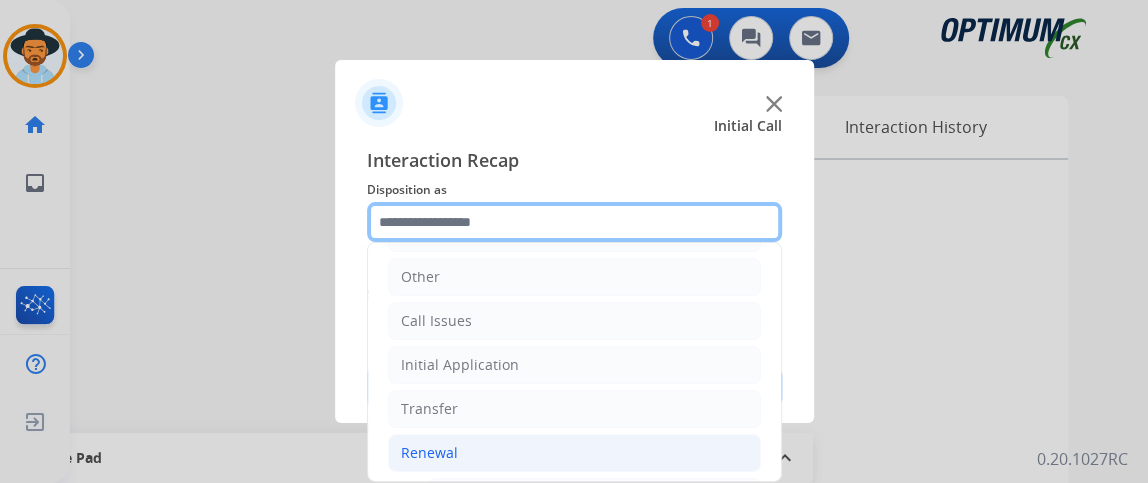 scroll, scrollTop: 441, scrollLeft: 0, axis: vertical 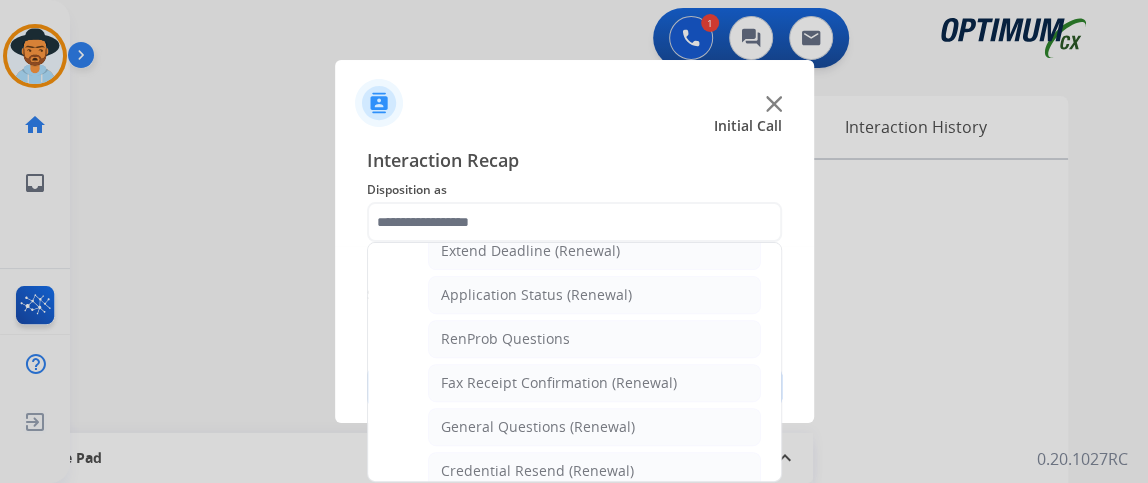 click on "Names Change Questions/Assistance (Renewal)   Extend Deadline (Renewal)   Application Status (Renewal)   RenProb Questions   Fax Receipt Confirmation (Renewal)   General Questions (Renewal)   Credential Resend (Renewal)   Renewal Application Price Increase   Paper Application Status   Reviewer/Verifier Assistance   Renewal Amnesty   FA/CPR Assistance   Reinstatement Request (3 Month Rule)   Online Walk-Through (Renewal)" 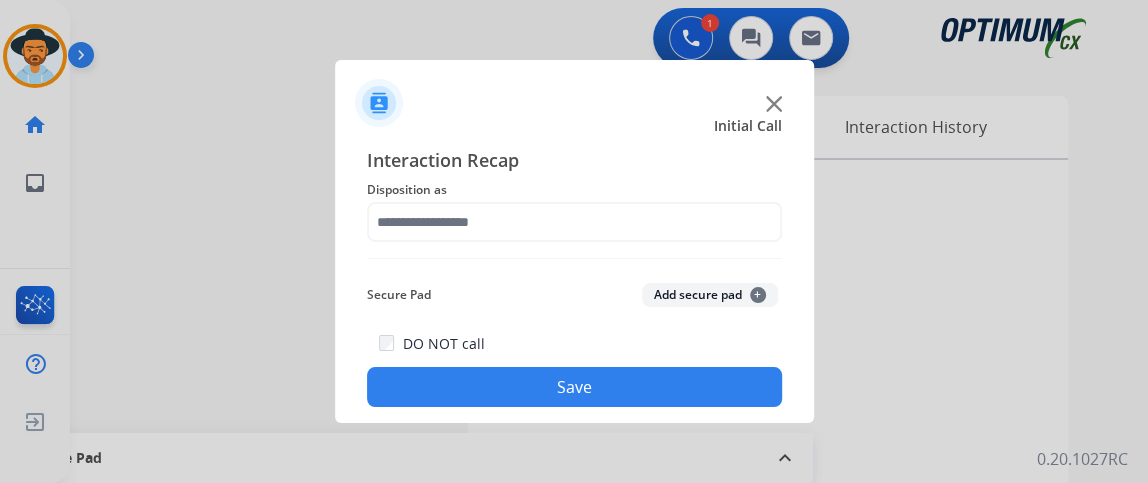 click on "Disposition as" 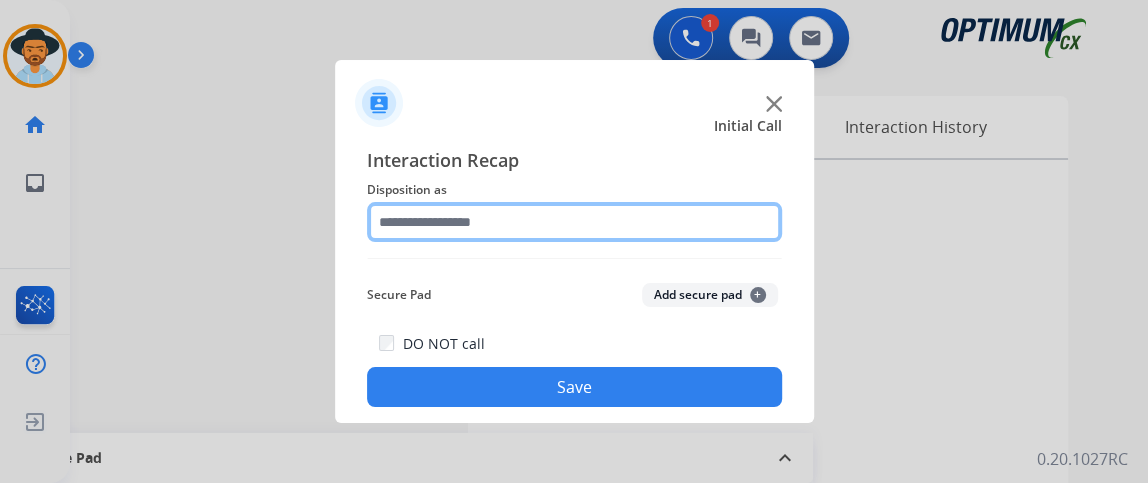 click 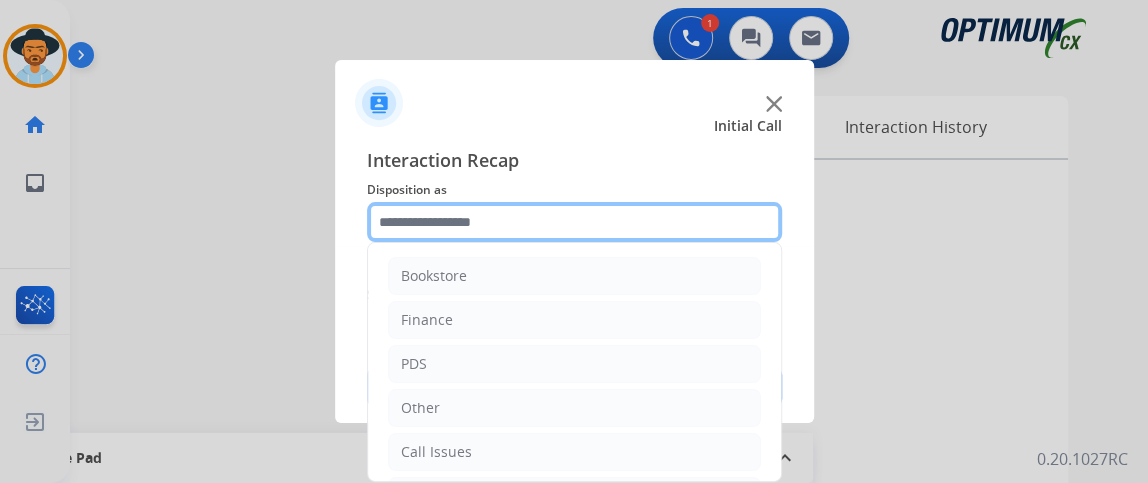 scroll, scrollTop: 758, scrollLeft: 0, axis: vertical 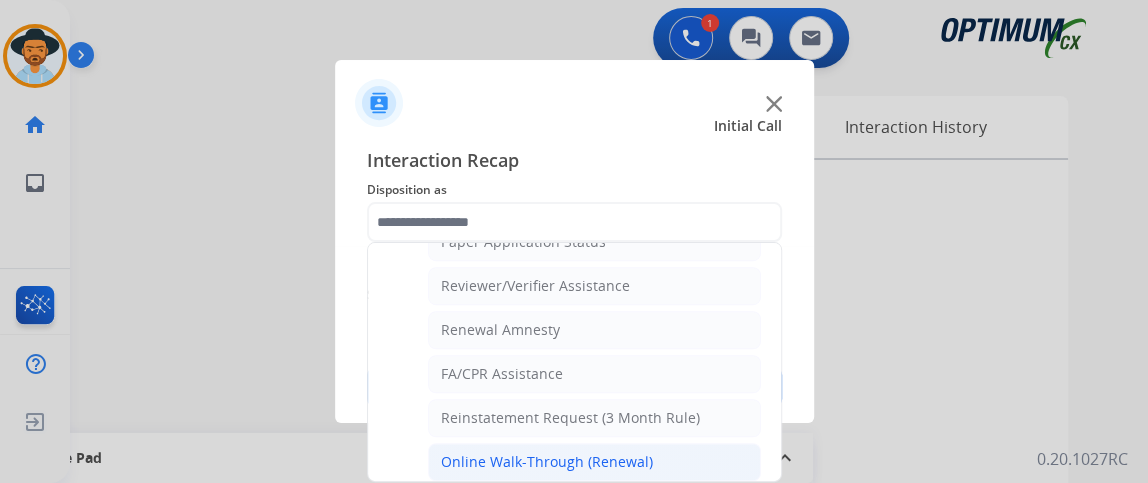 click on "Online Walk-Through (Renewal)" 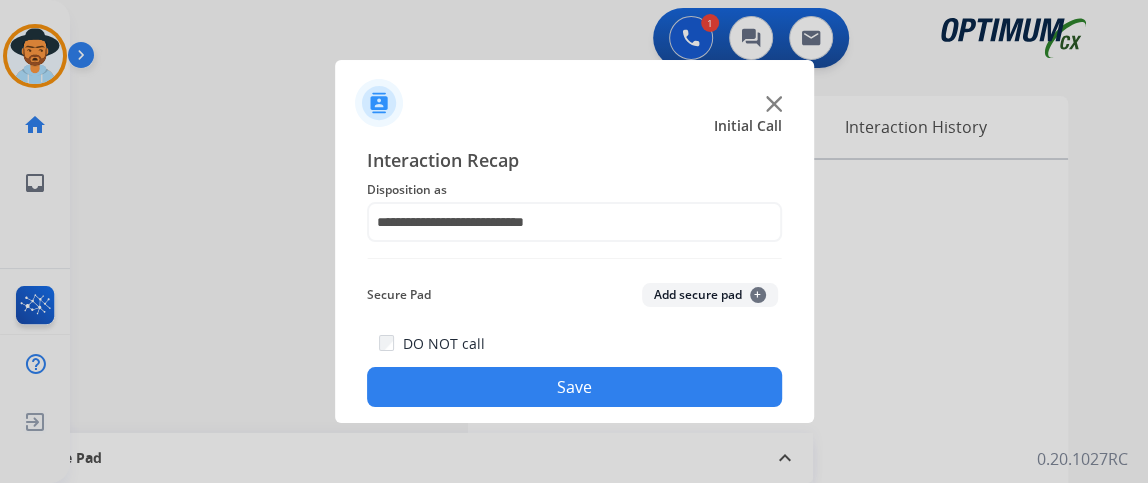 click on "Save" 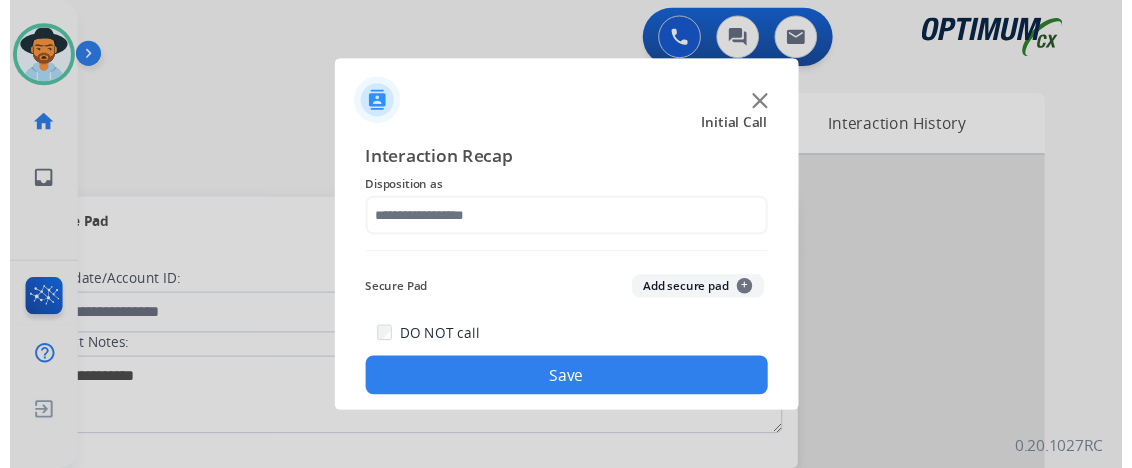 scroll, scrollTop: 0, scrollLeft: 0, axis: both 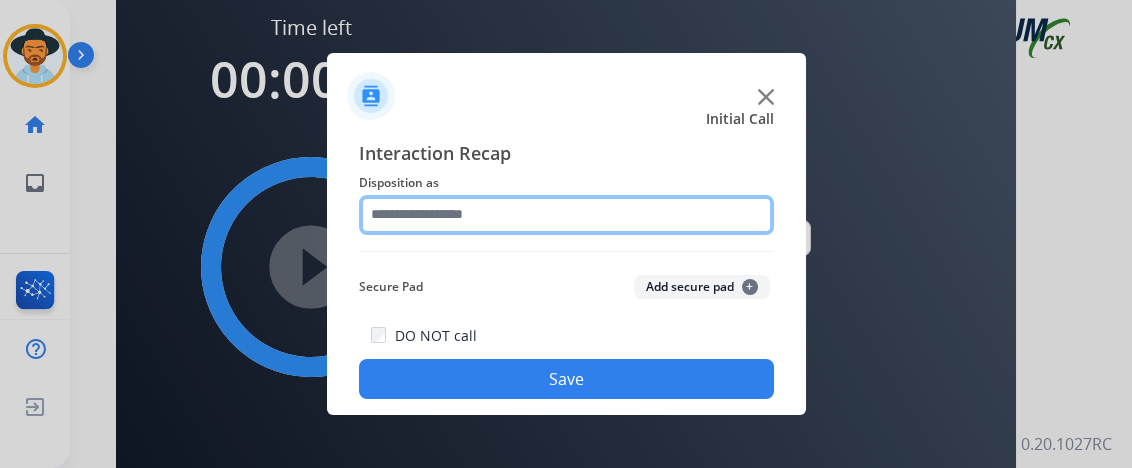 click 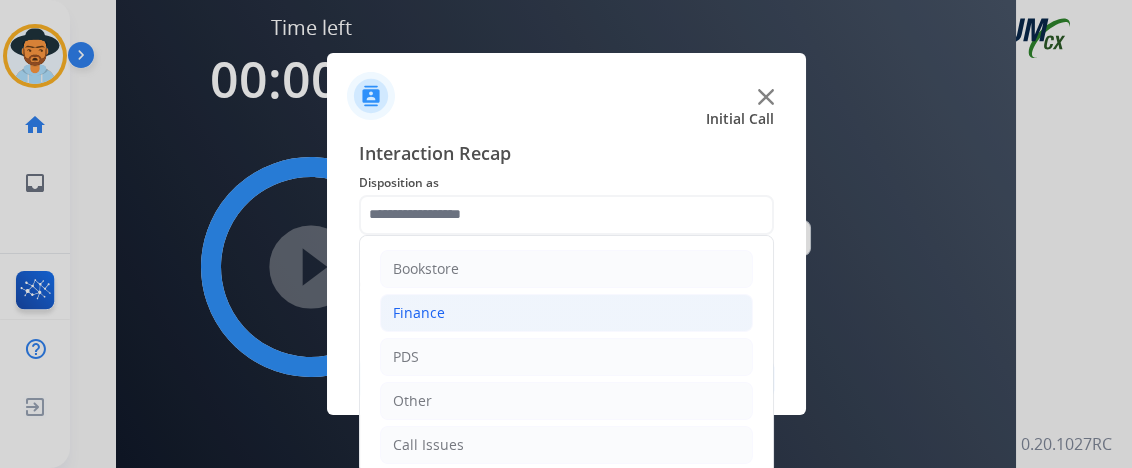 click on "Finance" 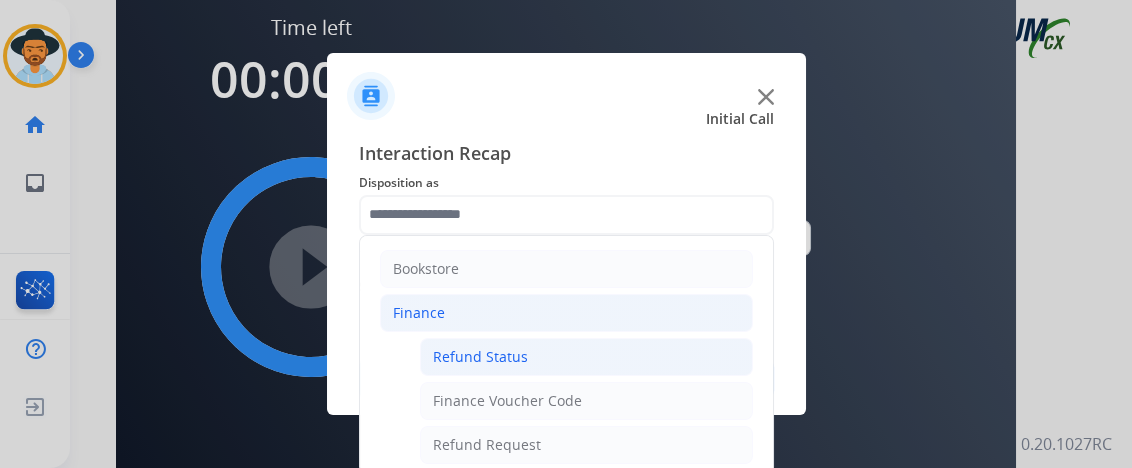 click on "Refund Status" 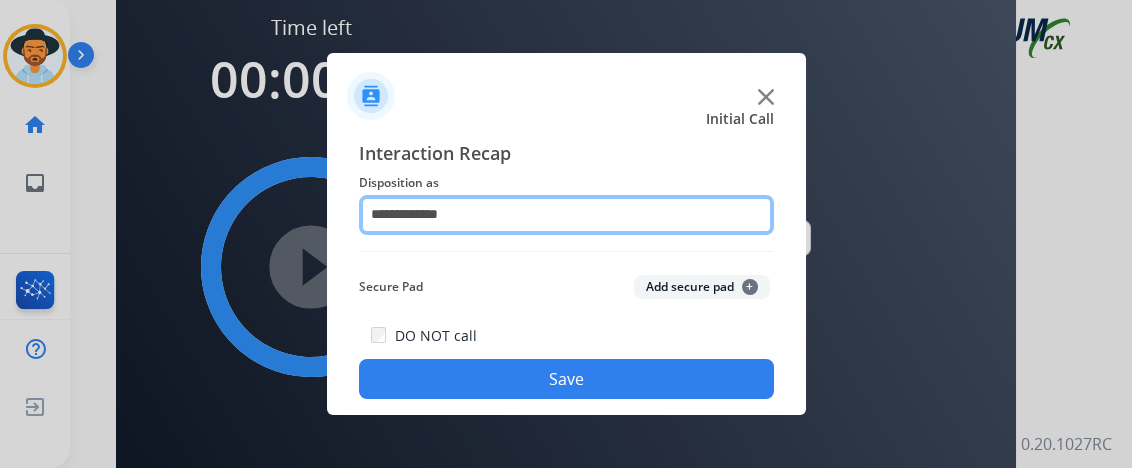 click on "**********" 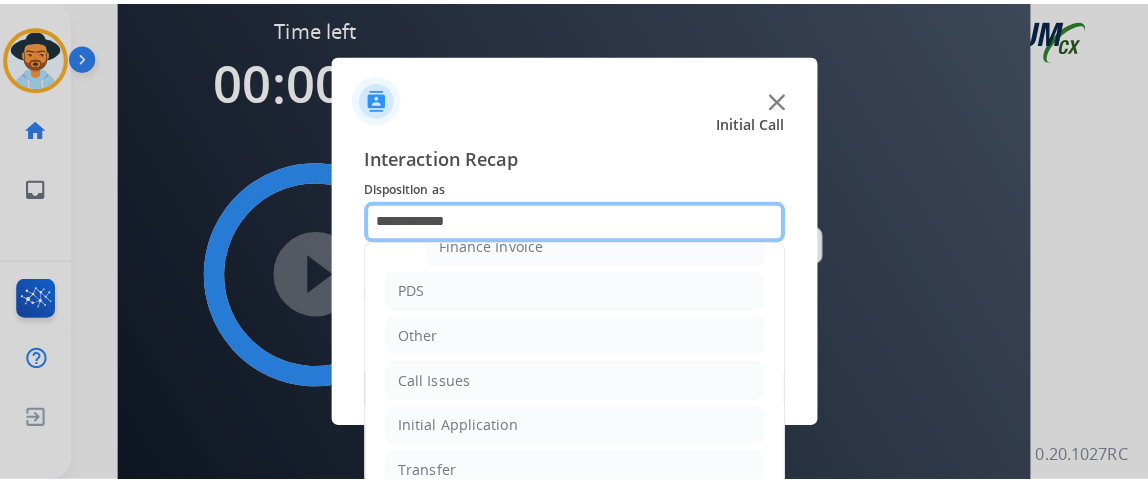 scroll, scrollTop: 257, scrollLeft: 0, axis: vertical 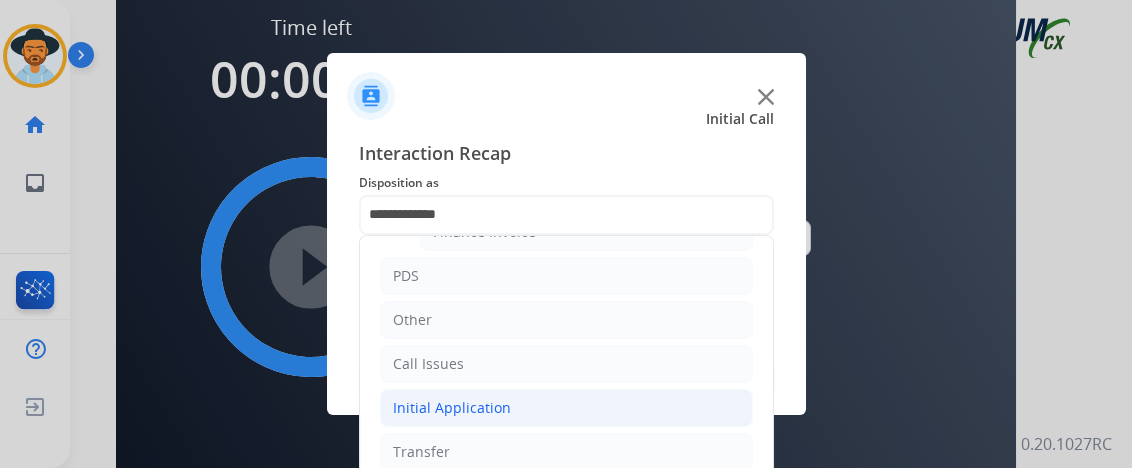 click on "Initial Application" 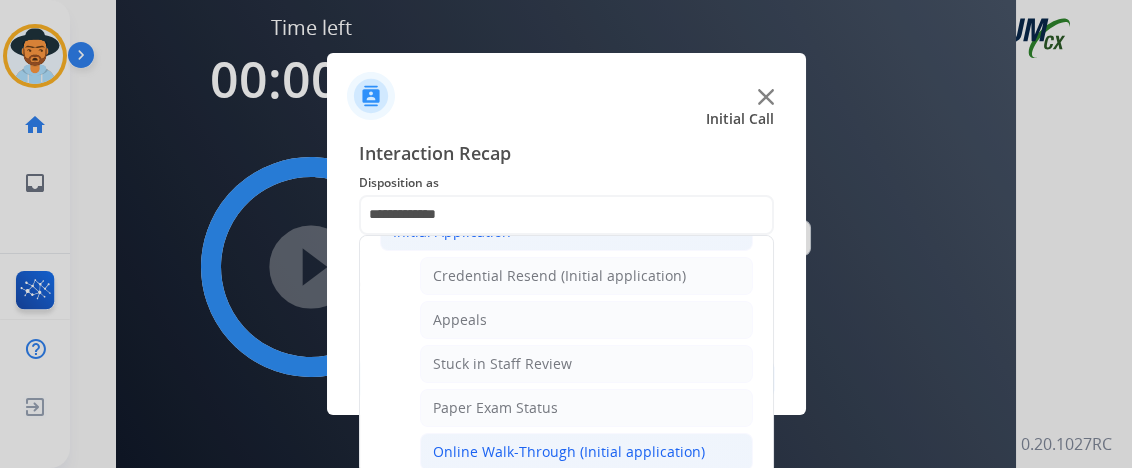 click on "Online Walk-Through (Initial application)" 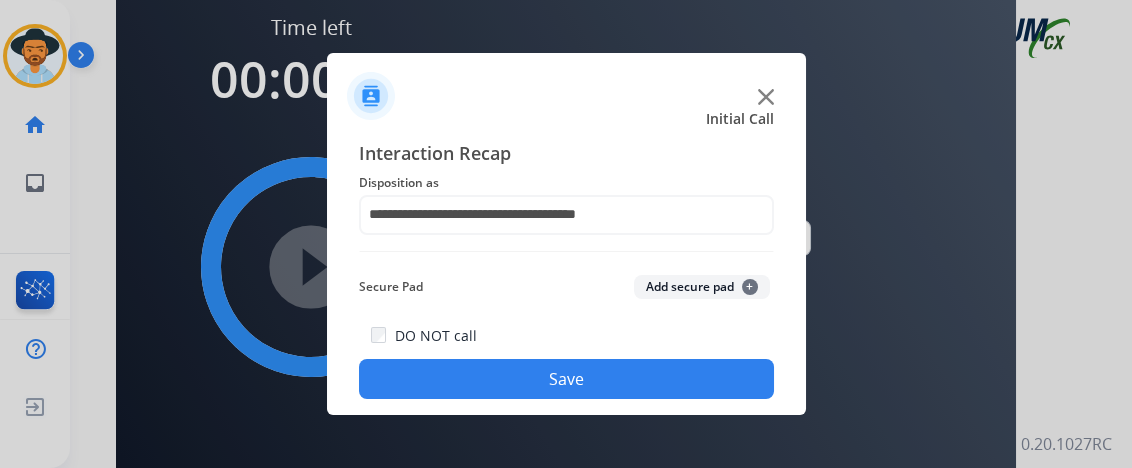 click on "Save" 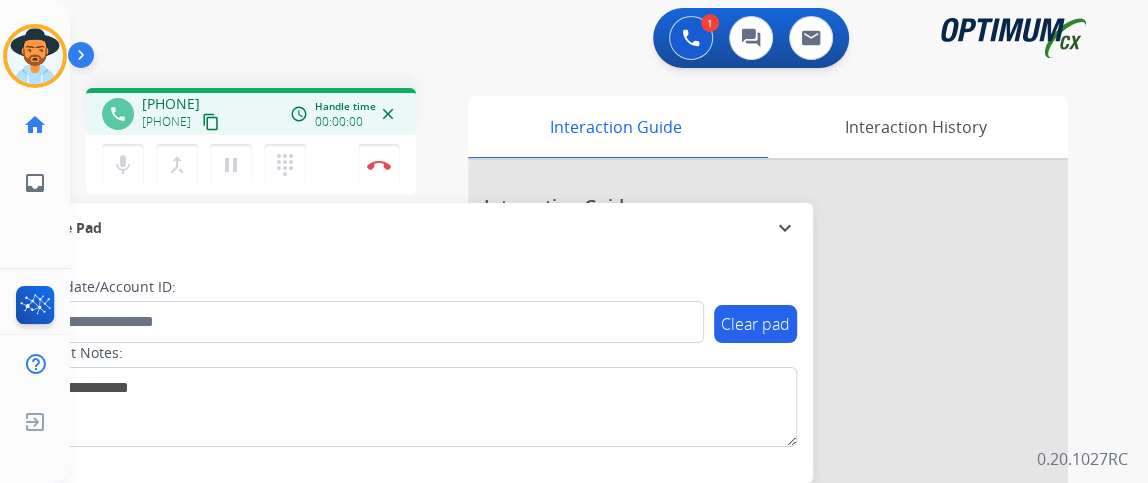 click on "content_copy" at bounding box center [211, 122] 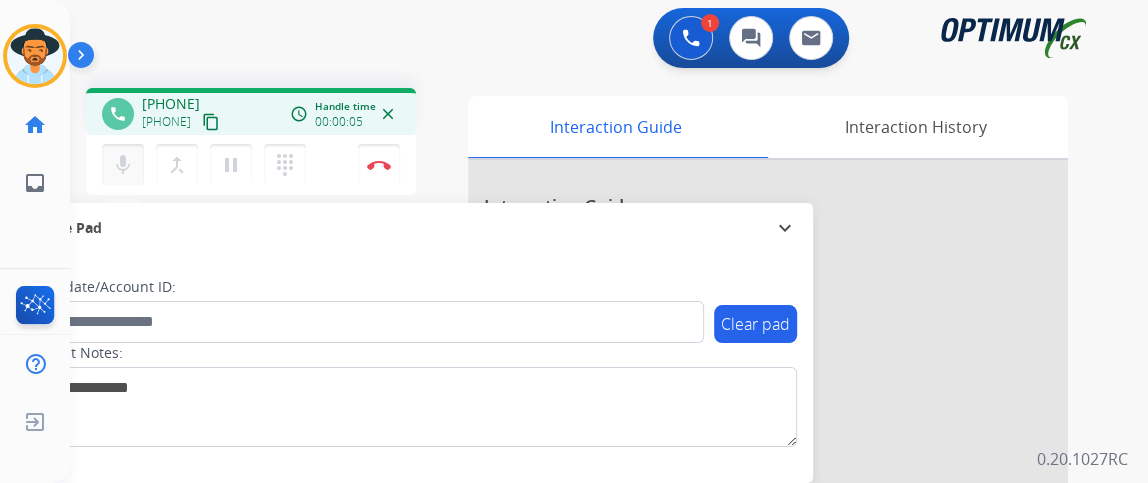 click on "mic Mute" at bounding box center (123, 165) 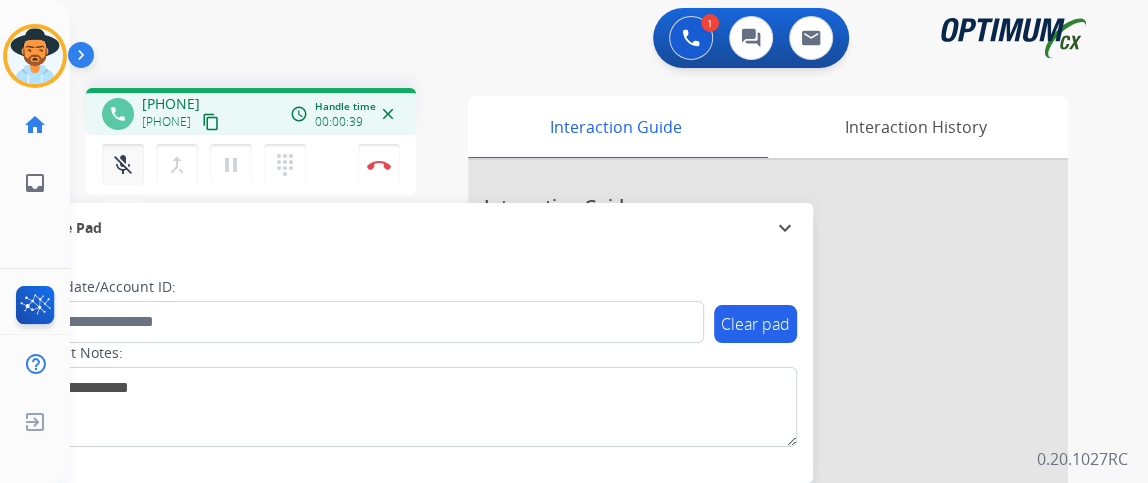 click on "mic_off" at bounding box center [123, 165] 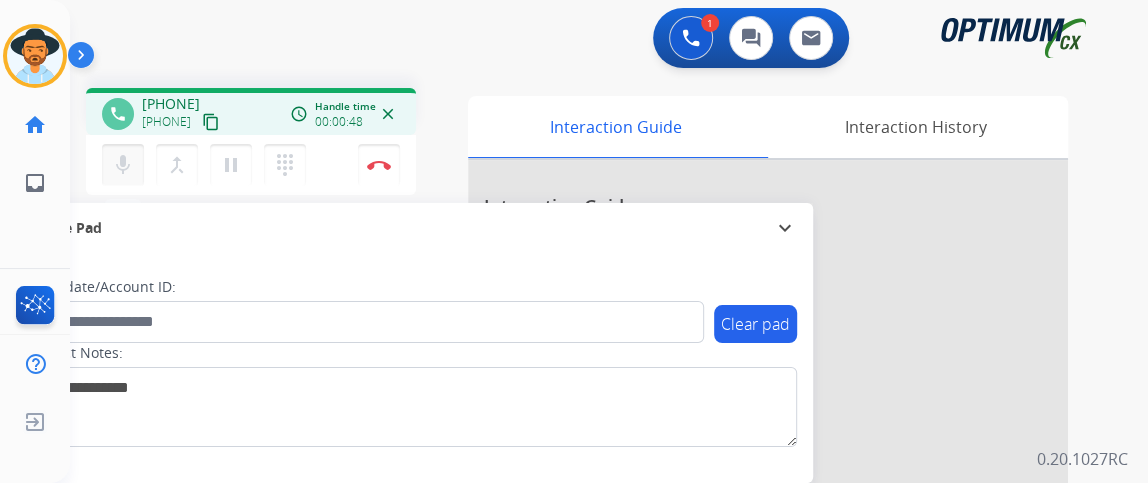 click on "mic" at bounding box center (123, 165) 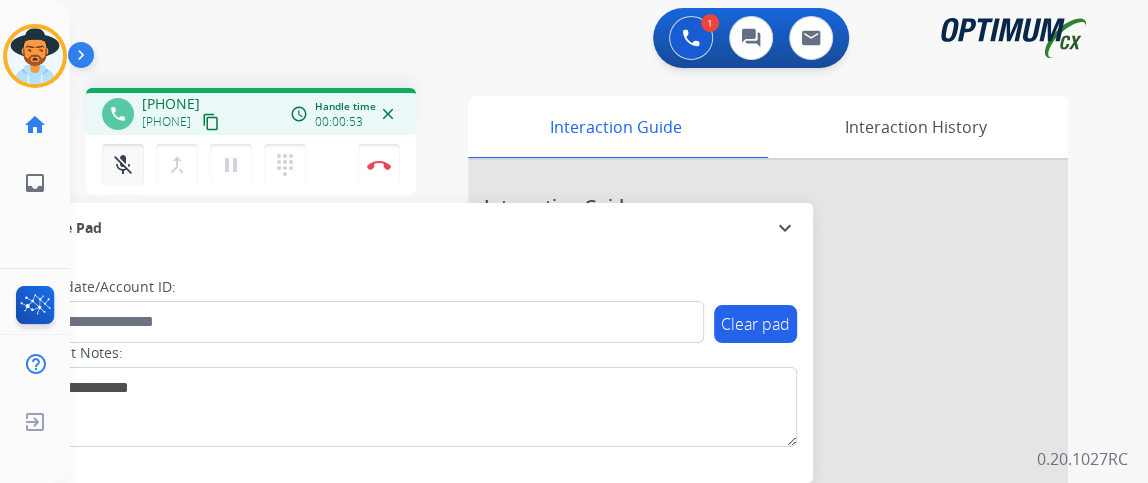 click on "mic_off" at bounding box center (123, 165) 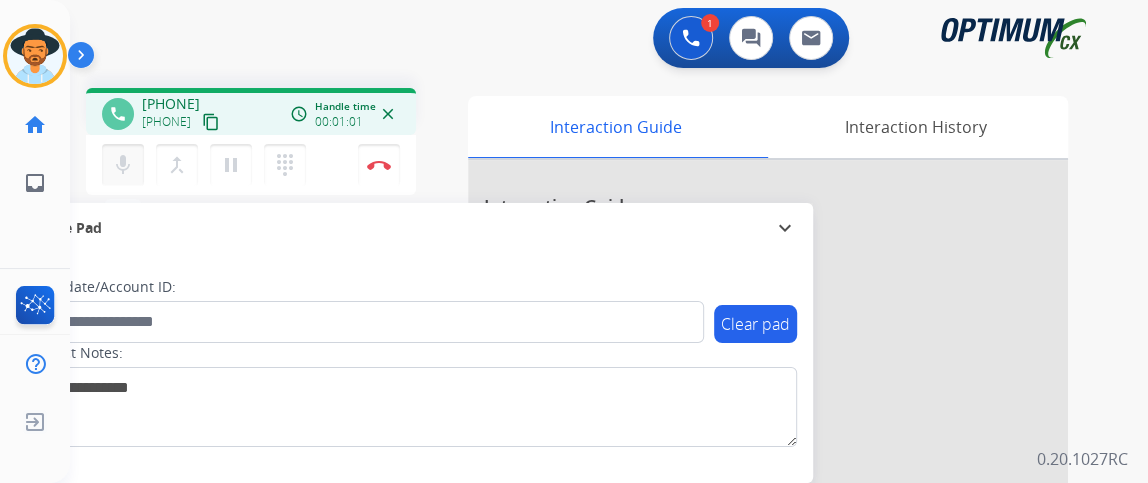 click on "mic" at bounding box center (123, 165) 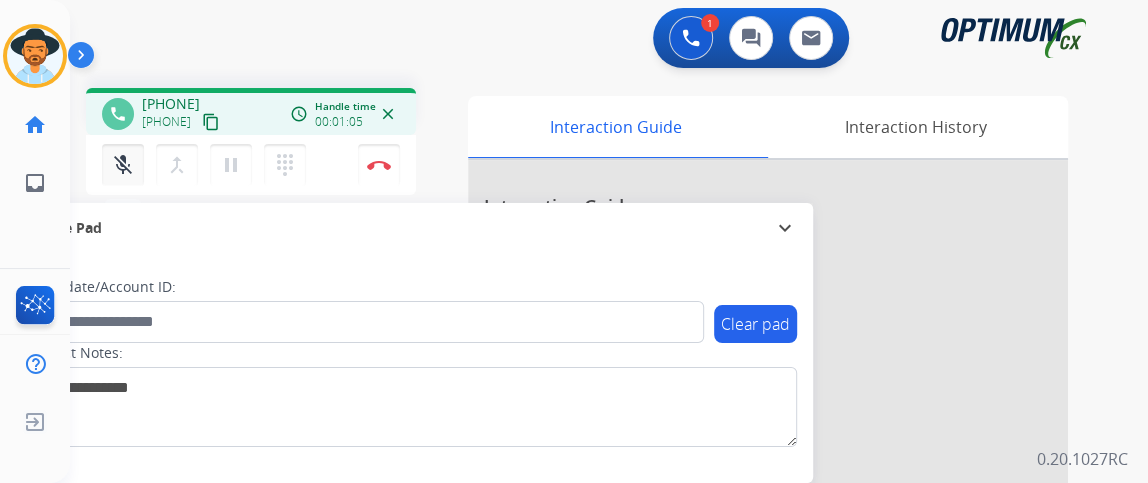 click on "mic_off" at bounding box center [123, 165] 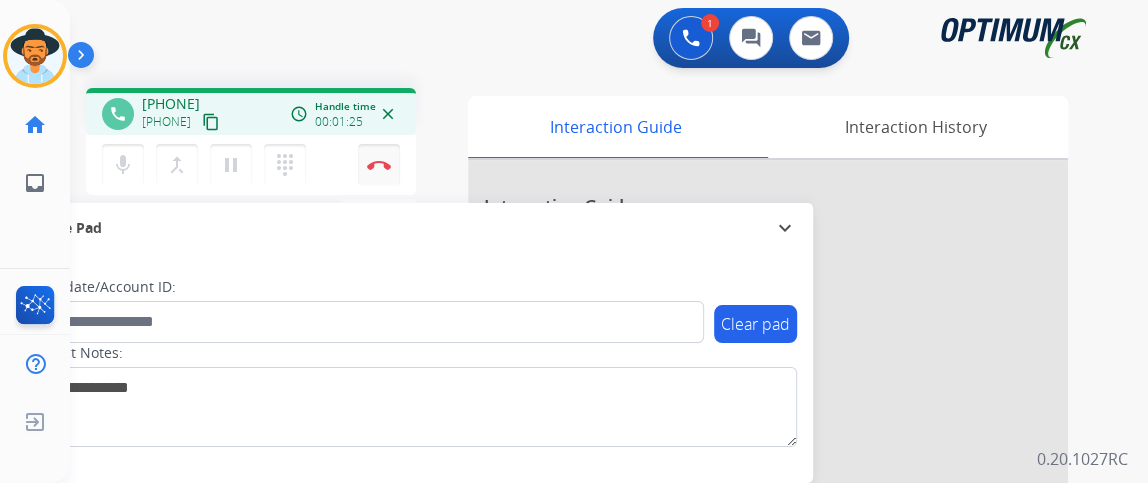 click on "Disconnect" at bounding box center (379, 165) 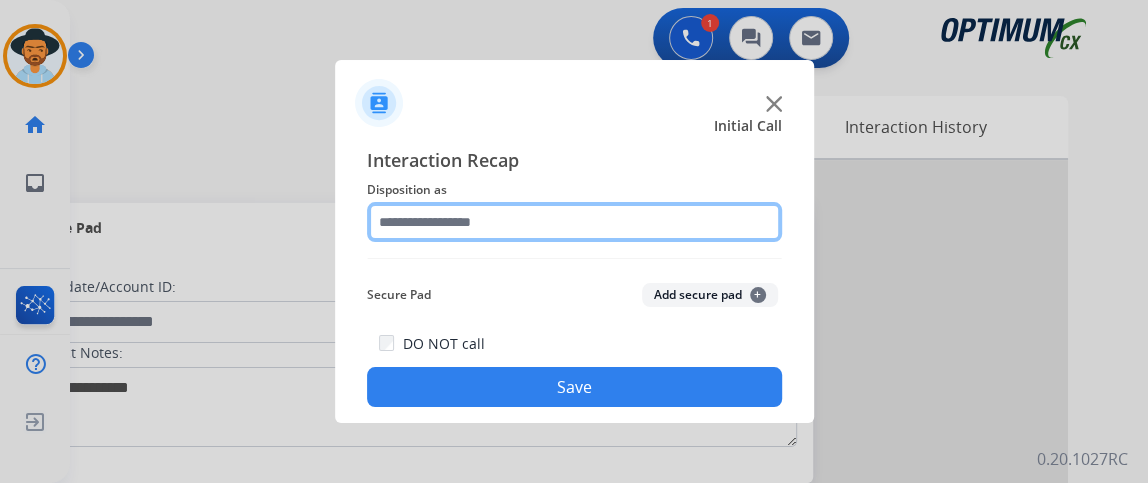 click 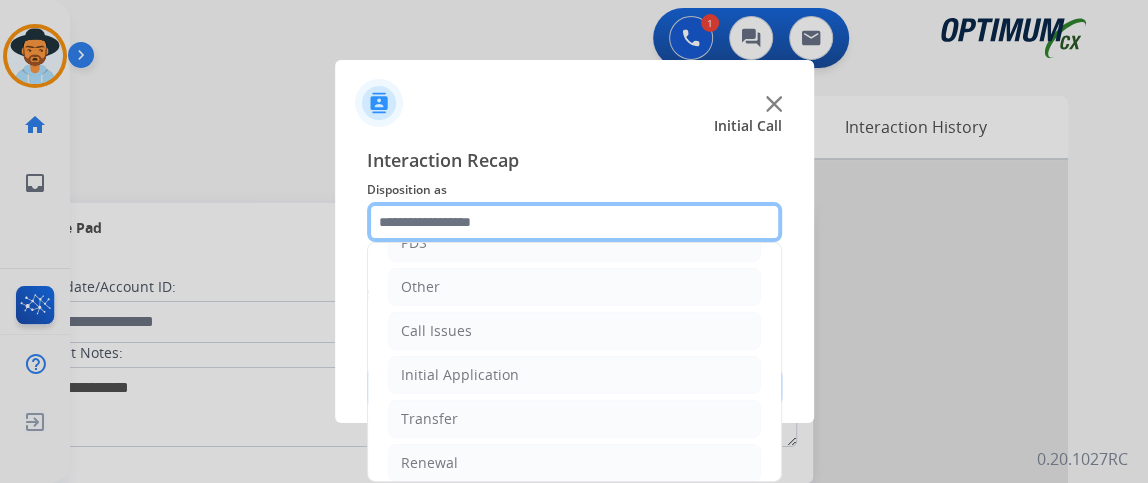 scroll, scrollTop: 124, scrollLeft: 0, axis: vertical 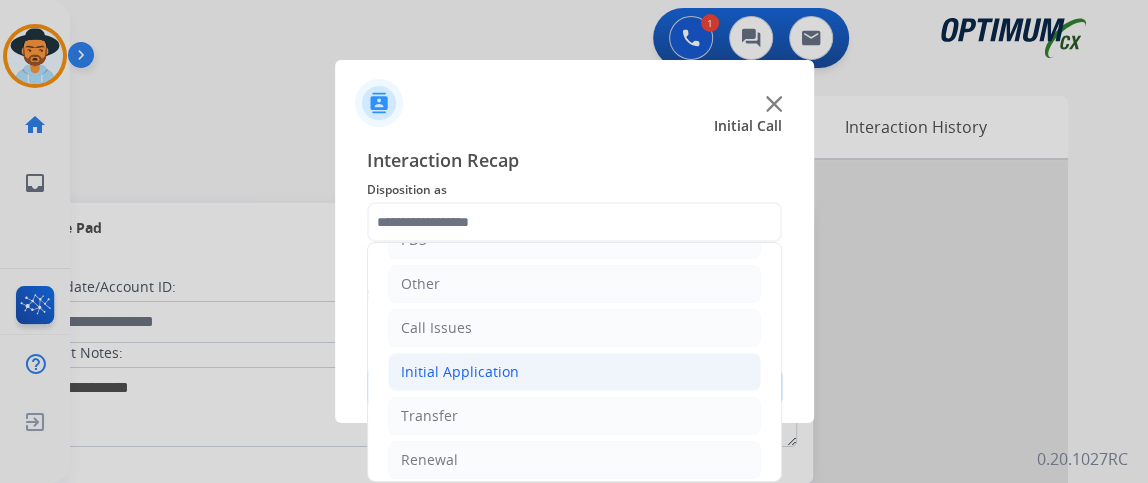 click on "Initial Application" 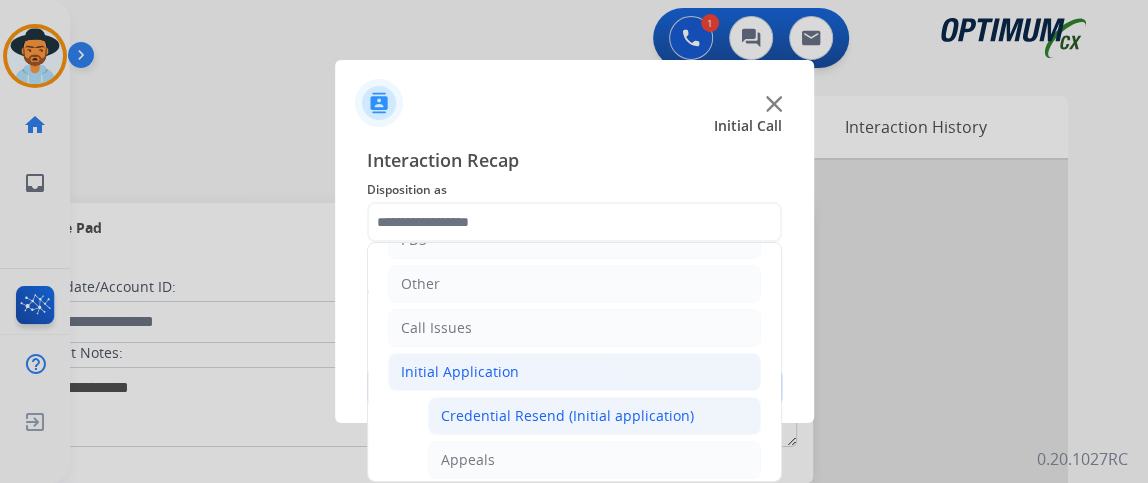 click on "Credential Resend (Initial application)" 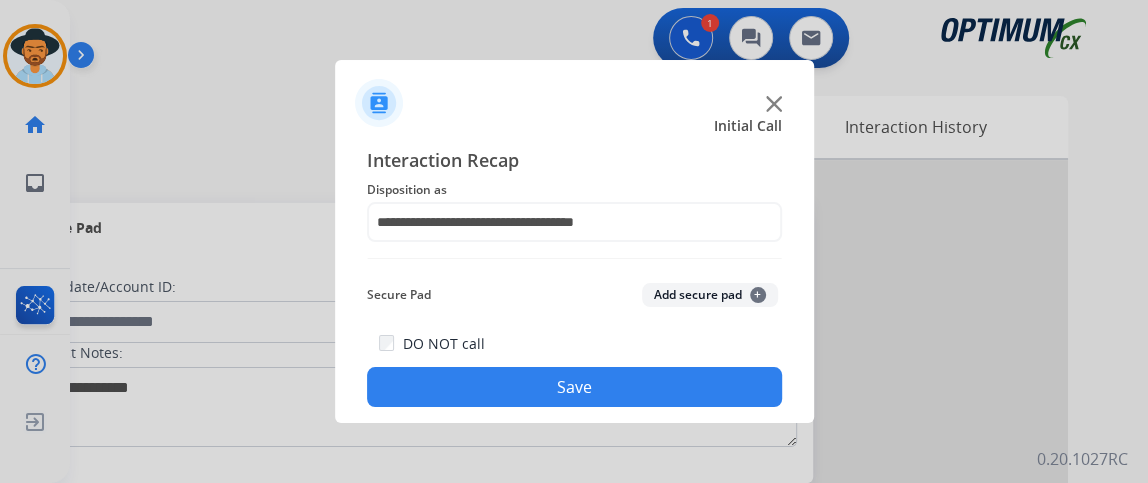 click on "Save" 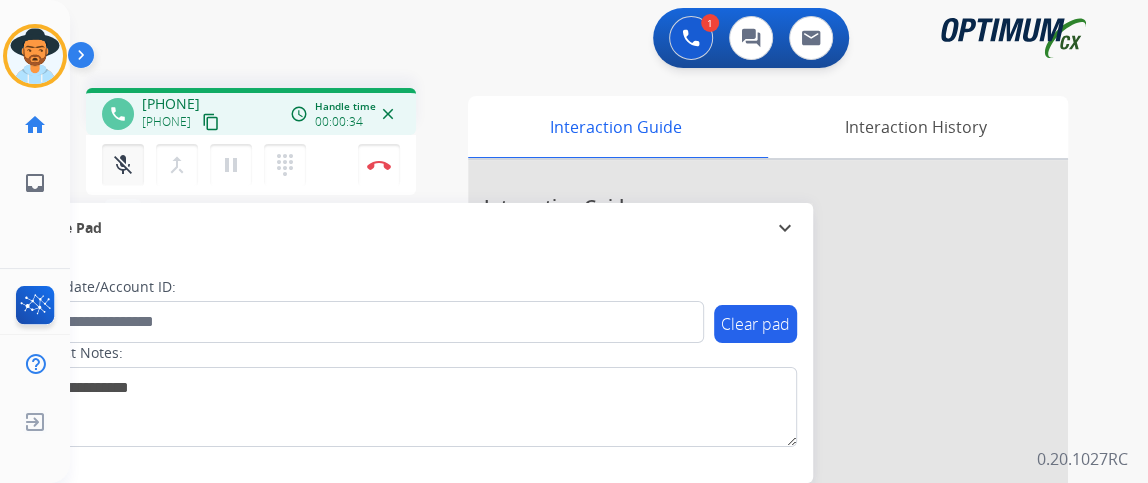 click on "mic_off Mute" at bounding box center (123, 165) 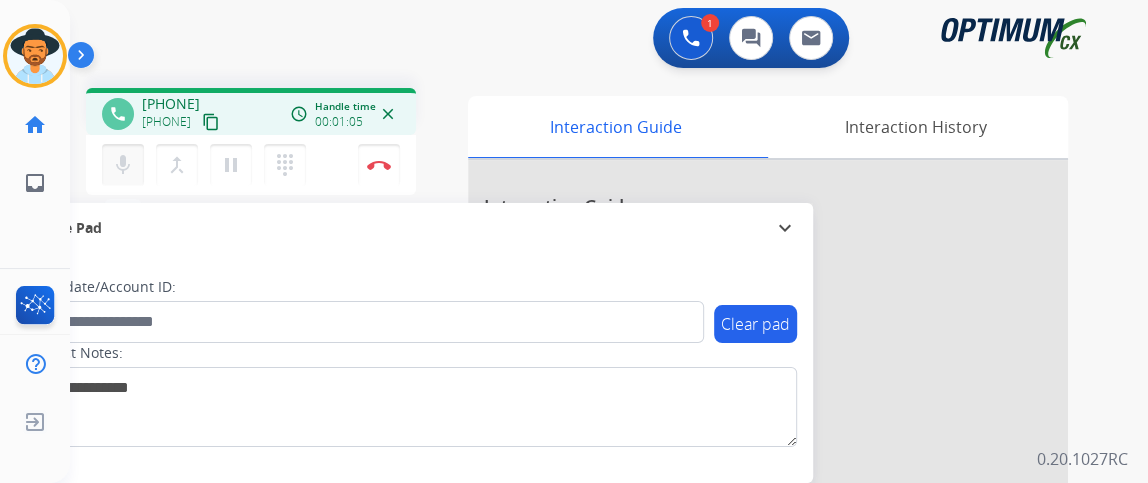 click on "mic" at bounding box center (123, 165) 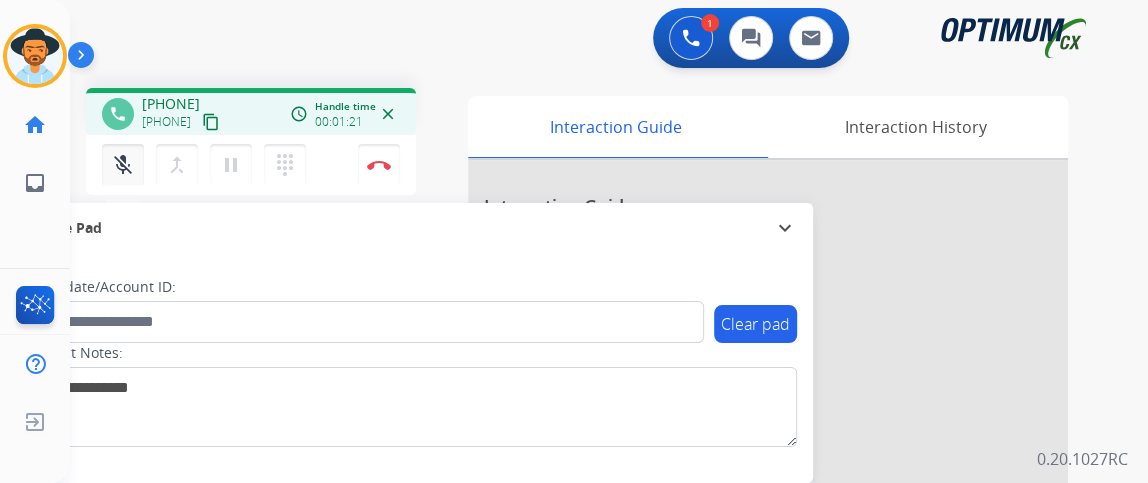 click on "mic_off" at bounding box center (123, 165) 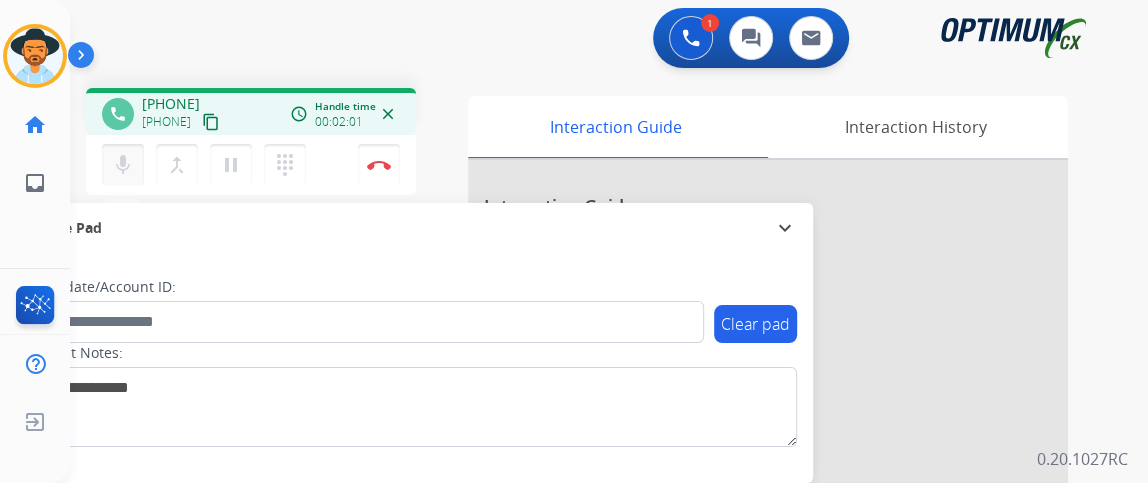 click on "mic" at bounding box center (123, 165) 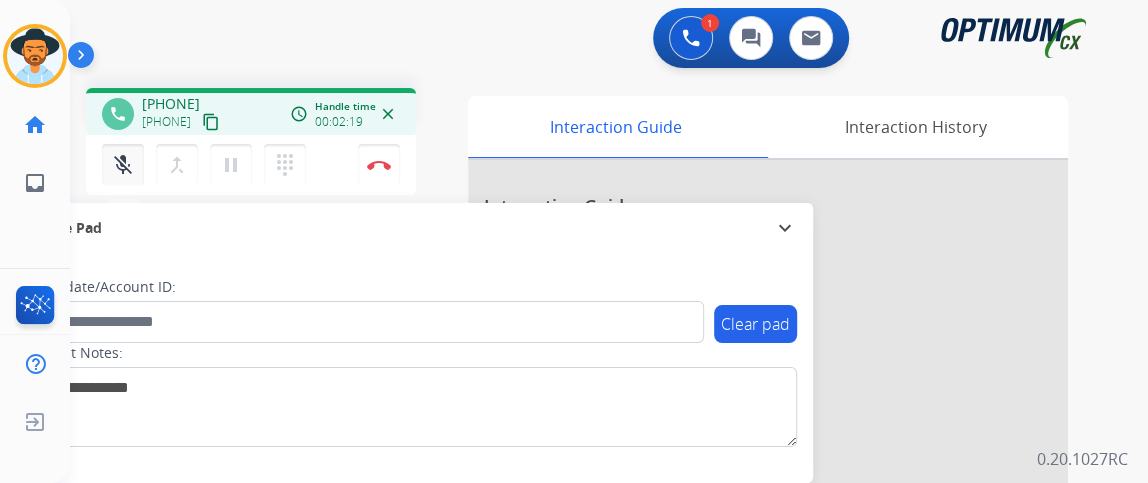 click on "mic_off" at bounding box center [123, 165] 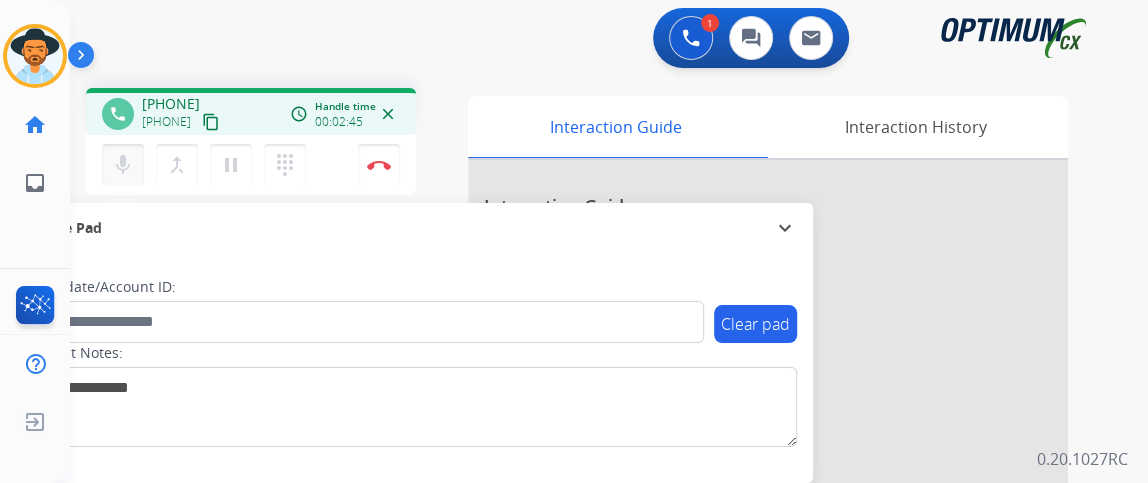 click on "mic" at bounding box center (123, 165) 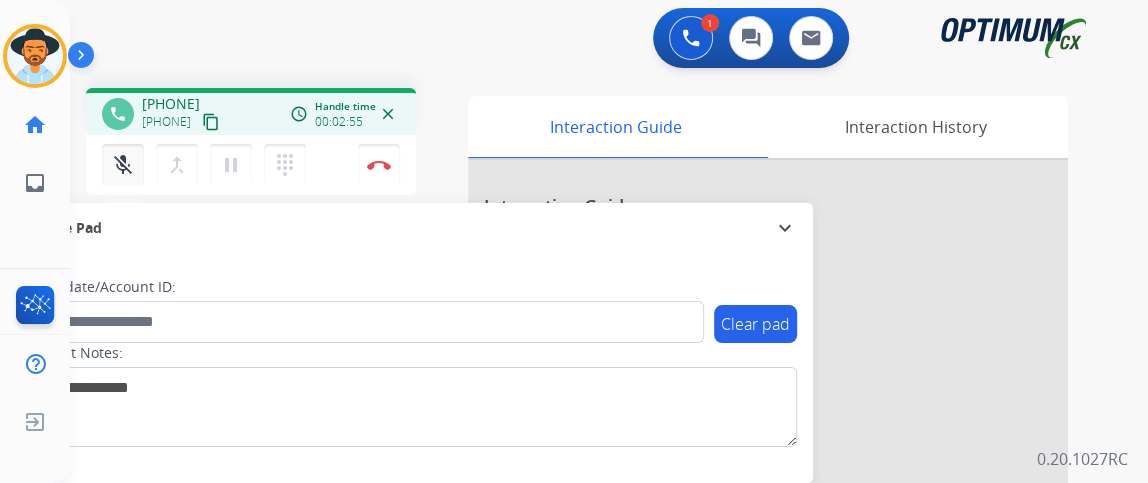click on "mic_off" at bounding box center (123, 165) 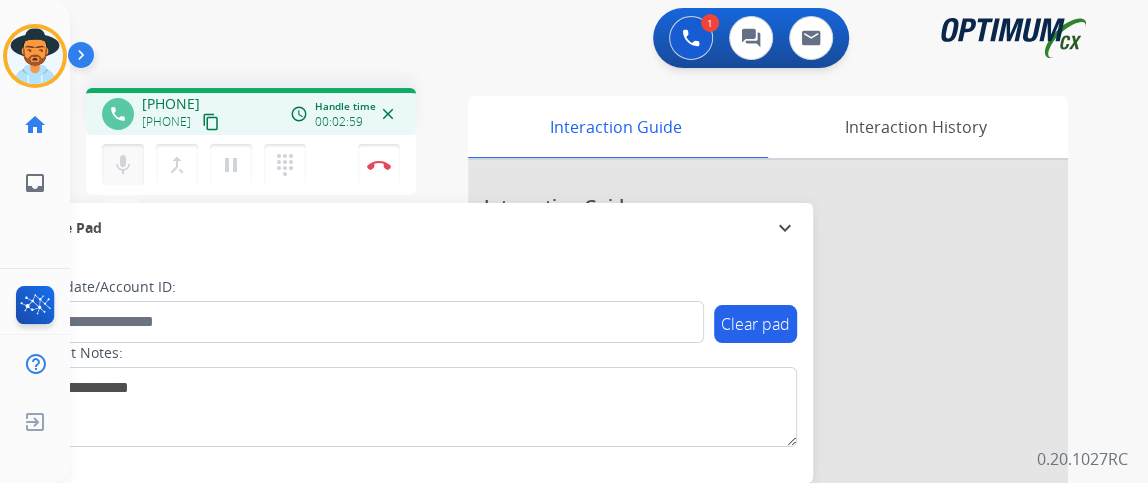 click on "mic" at bounding box center [123, 165] 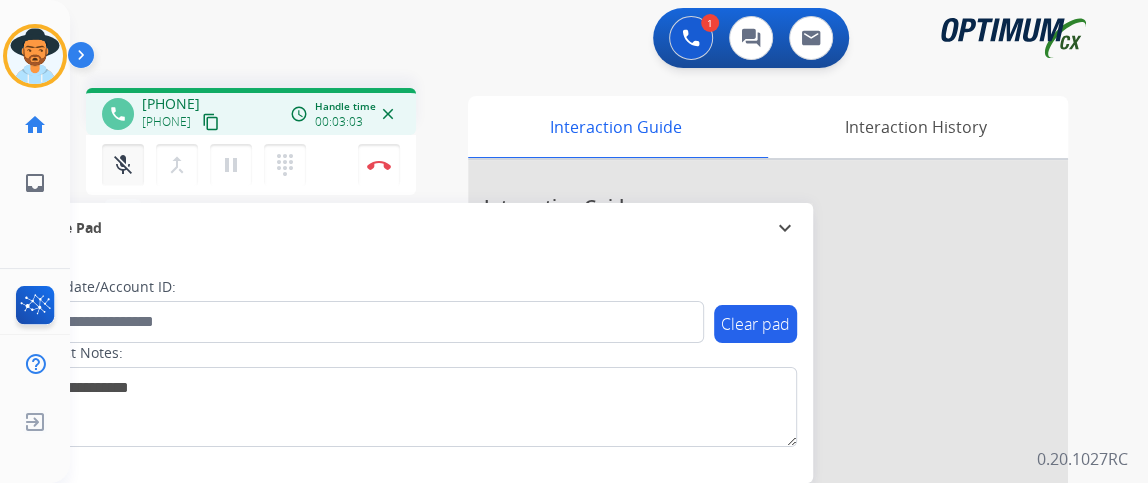 click on "mic_off" at bounding box center [123, 165] 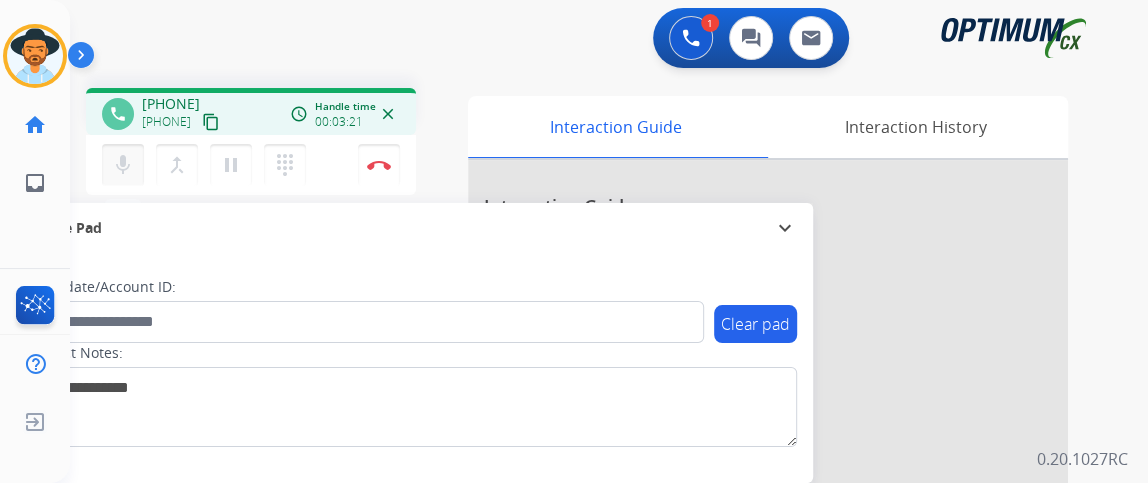 click on "mic" at bounding box center [123, 165] 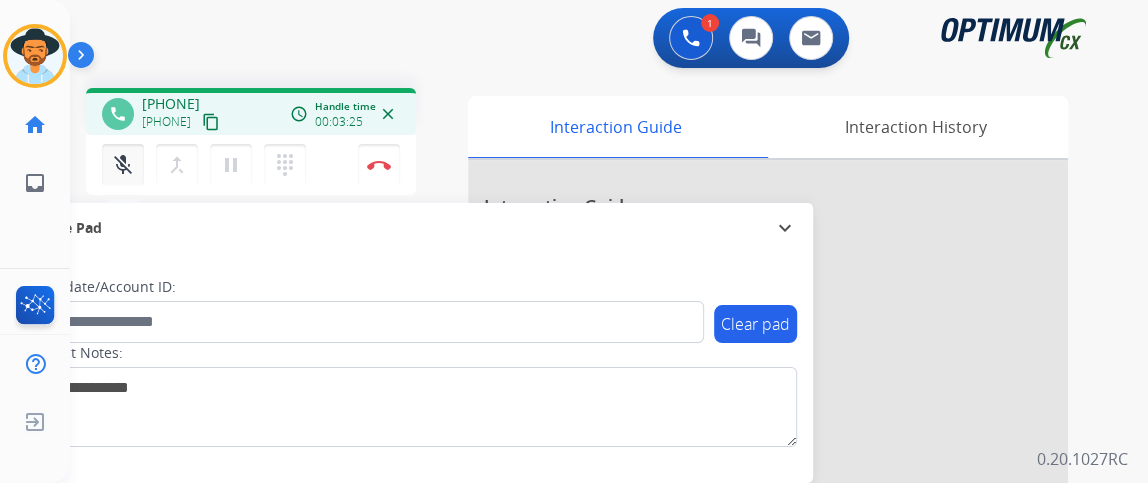 click on "mic_off" at bounding box center [123, 165] 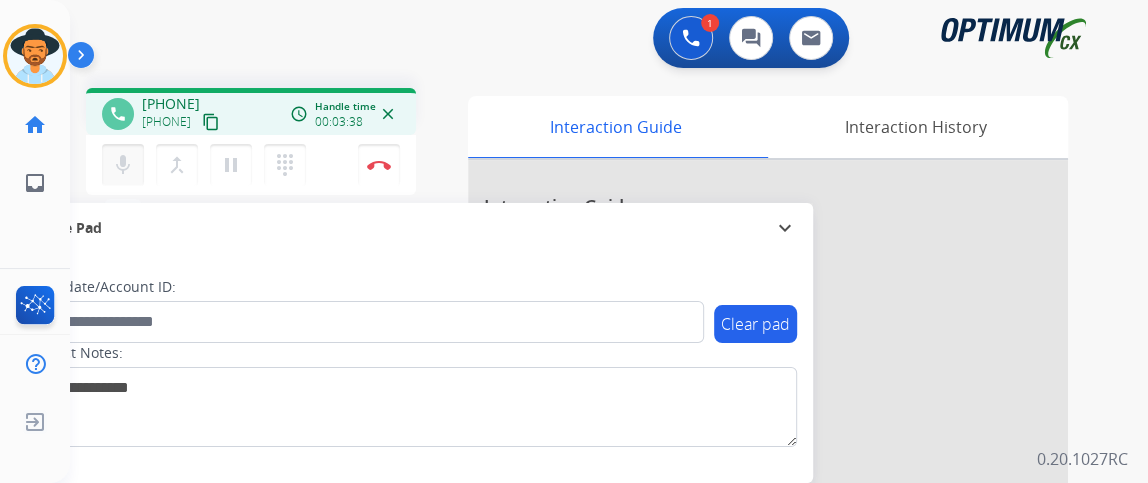 click on "mic" at bounding box center [123, 165] 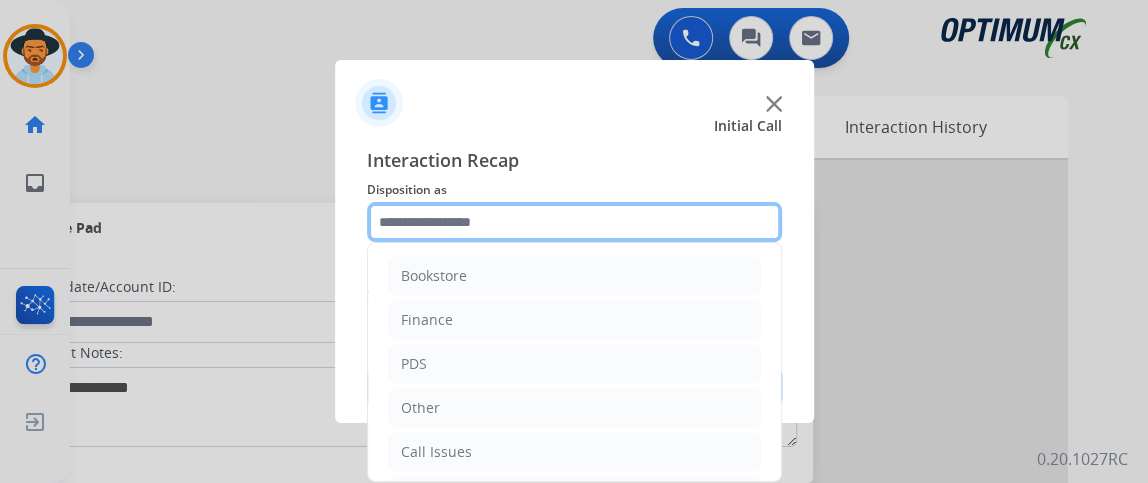 click 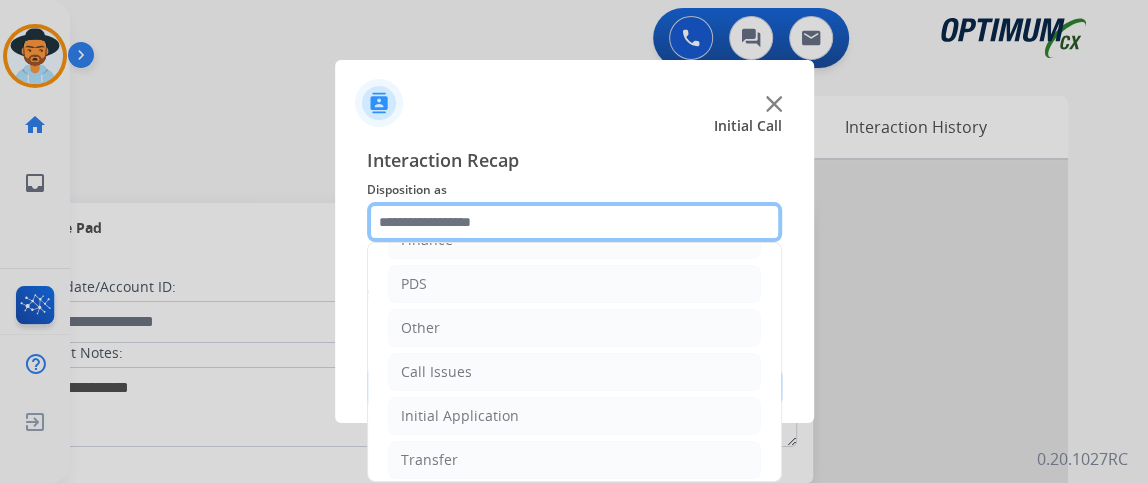 scroll, scrollTop: 107, scrollLeft: 0, axis: vertical 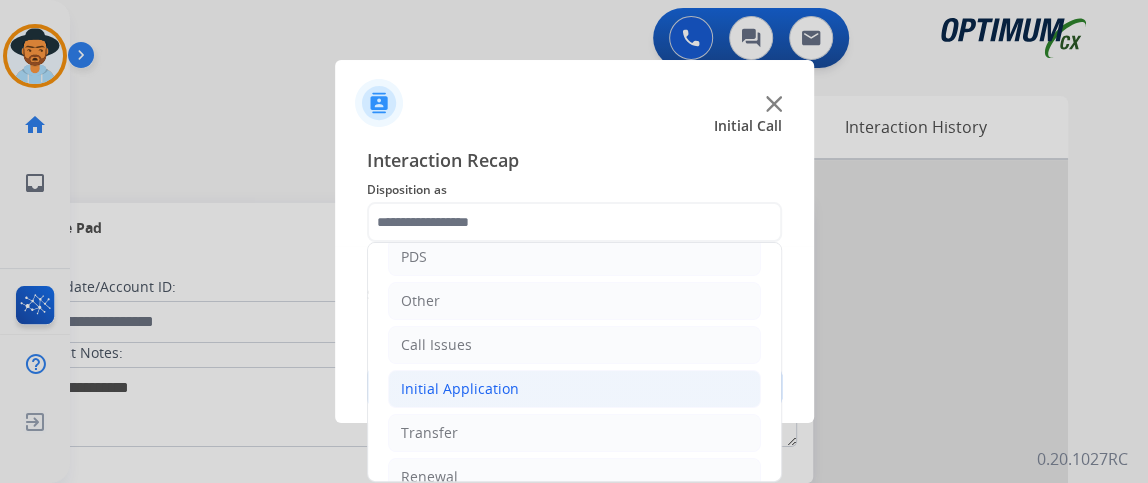 click on "Initial Application" 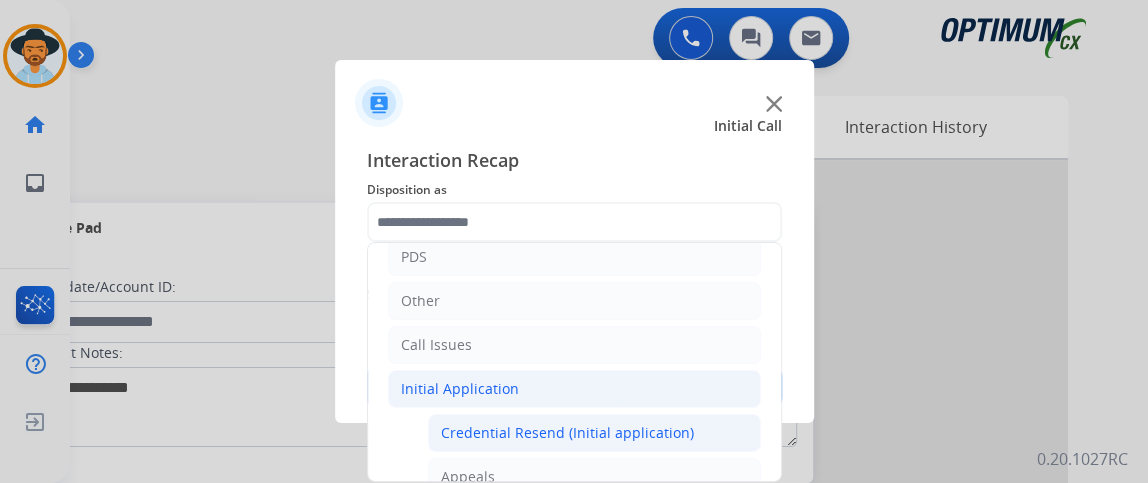 click on "Credential Resend (Initial application)" 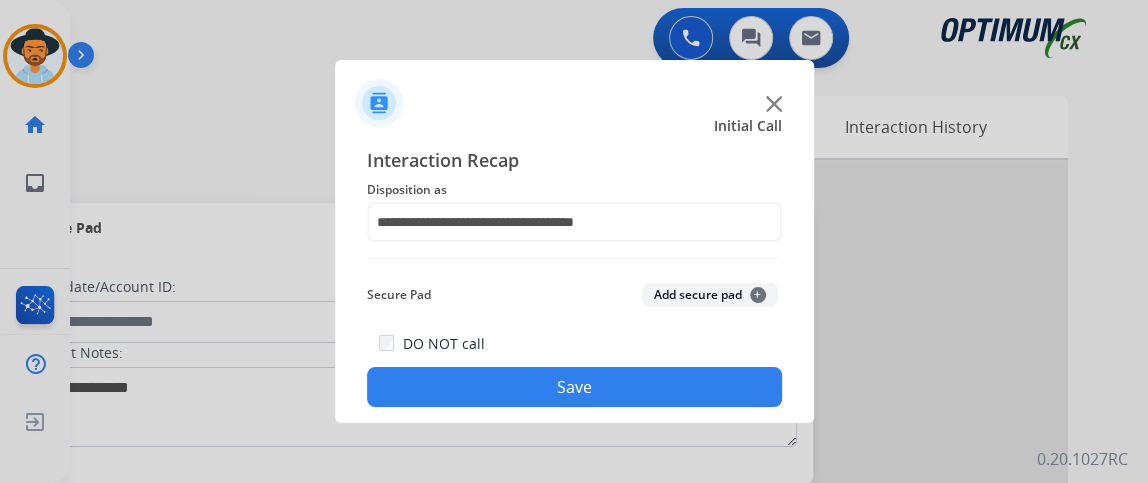 click on "DO NOT call  Save" 